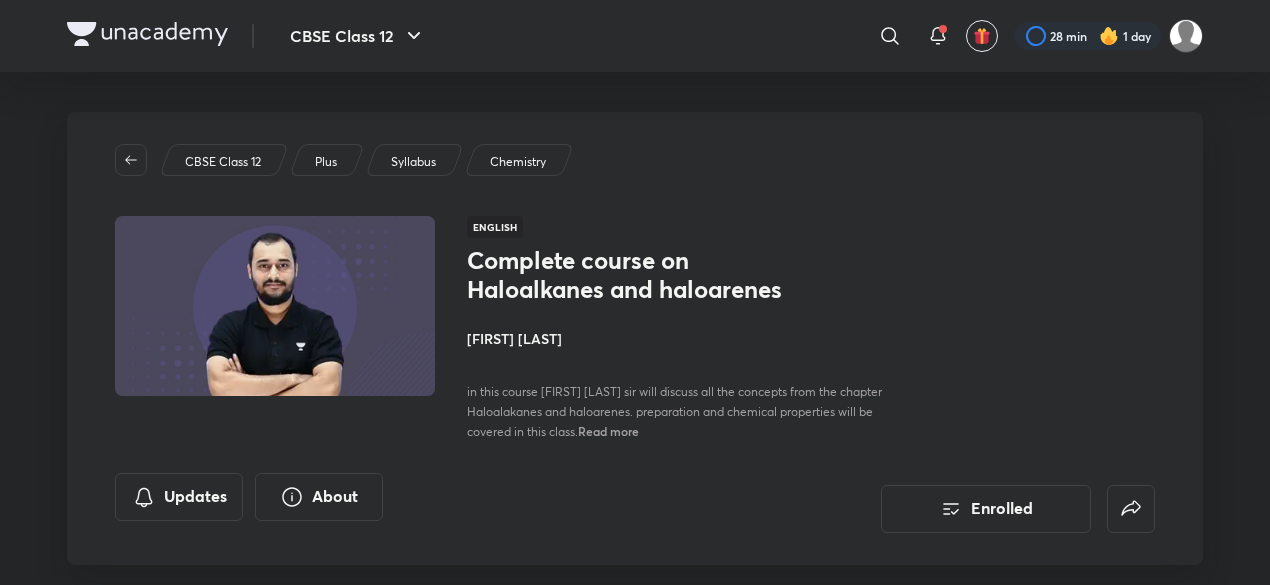 scroll, scrollTop: 347, scrollLeft: 0, axis: vertical 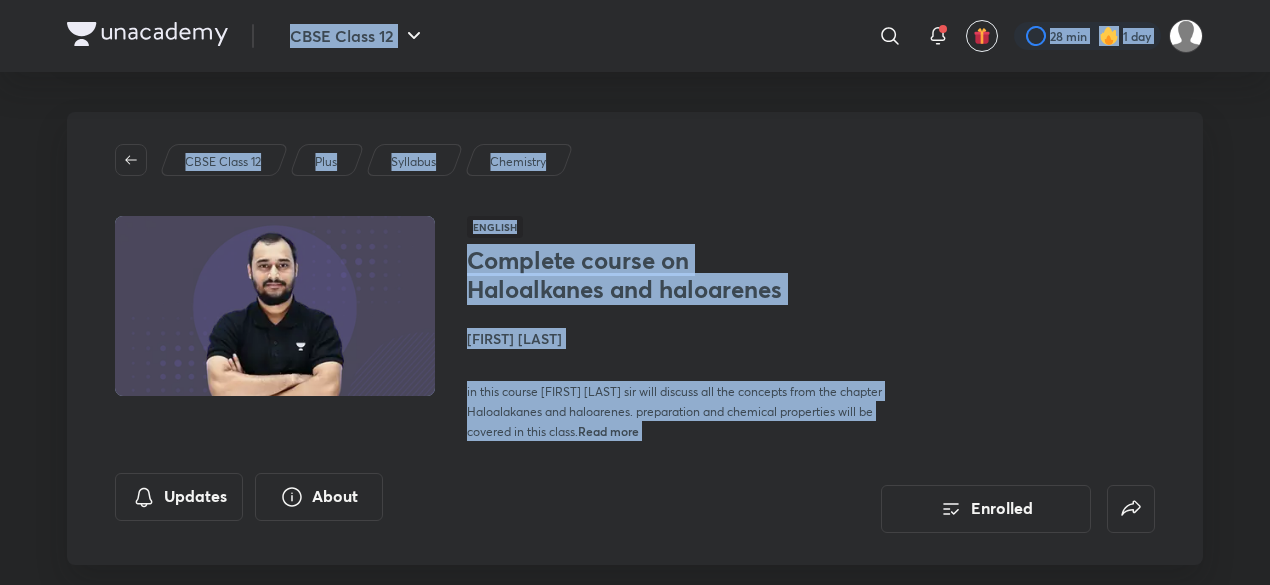 drag, startPoint x: 650, startPoint y: 407, endPoint x: 56, endPoint y: -87, distance: 772.5749 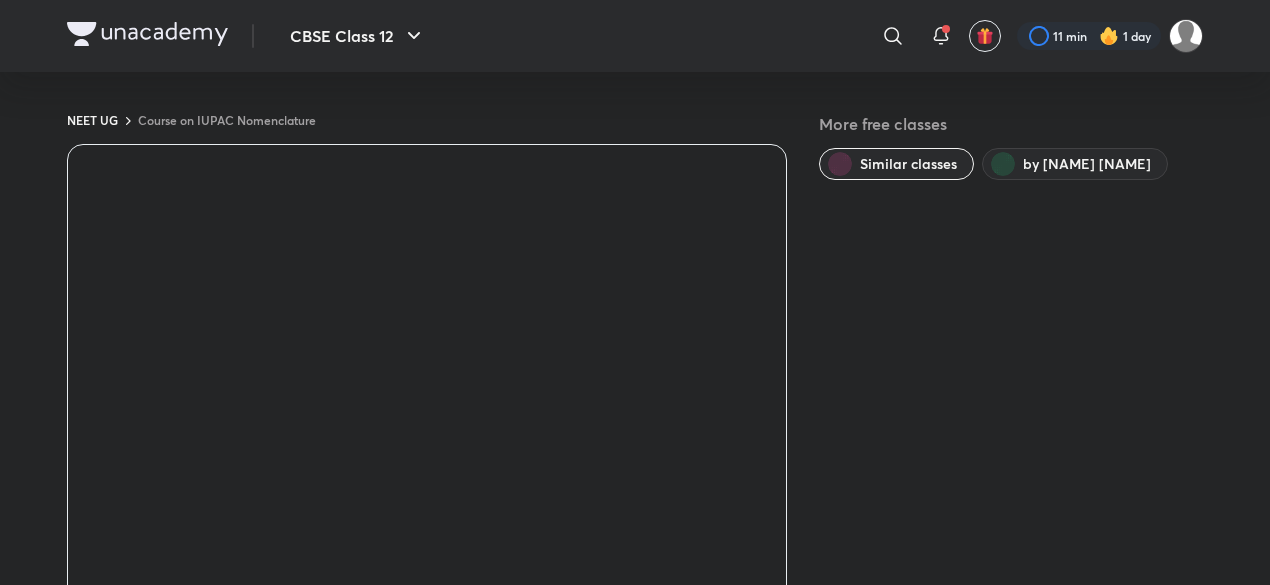 scroll, scrollTop: 0, scrollLeft: 0, axis: both 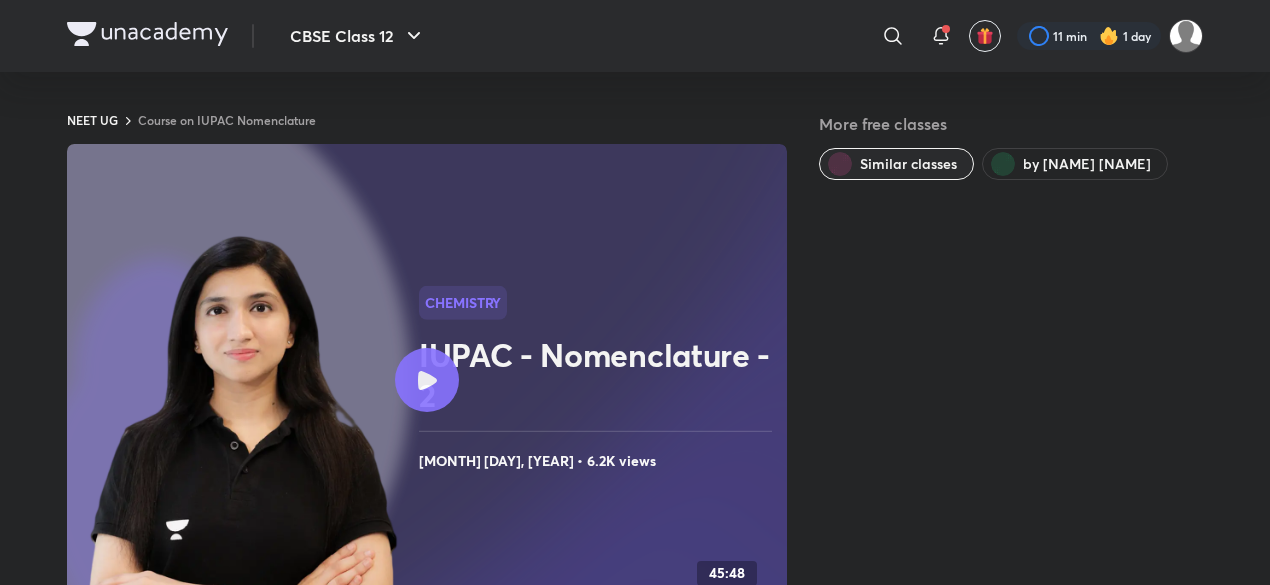 click on "by Akansha Karnwal" at bounding box center [1075, 164] 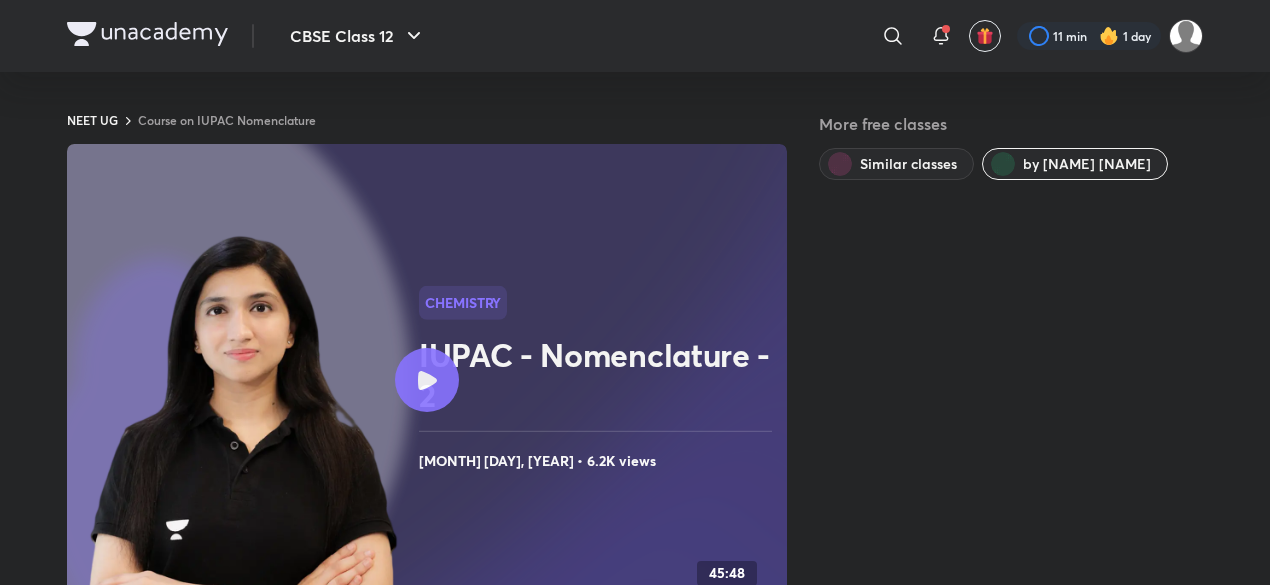 click at bounding box center [147, 34] 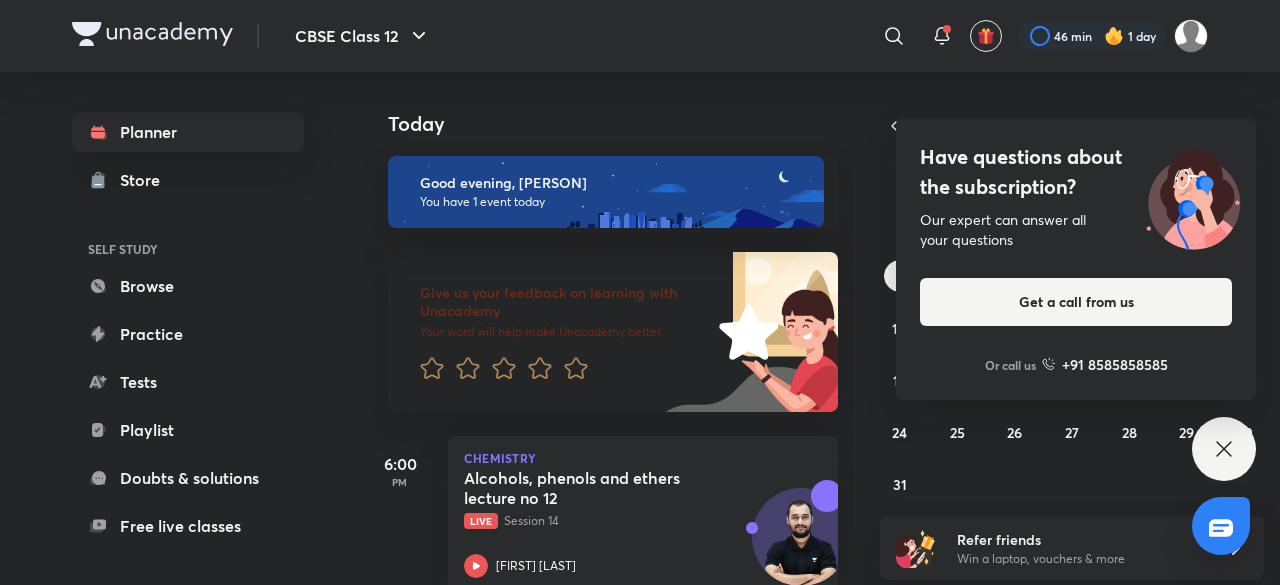 scroll, scrollTop: 0, scrollLeft: 0, axis: both 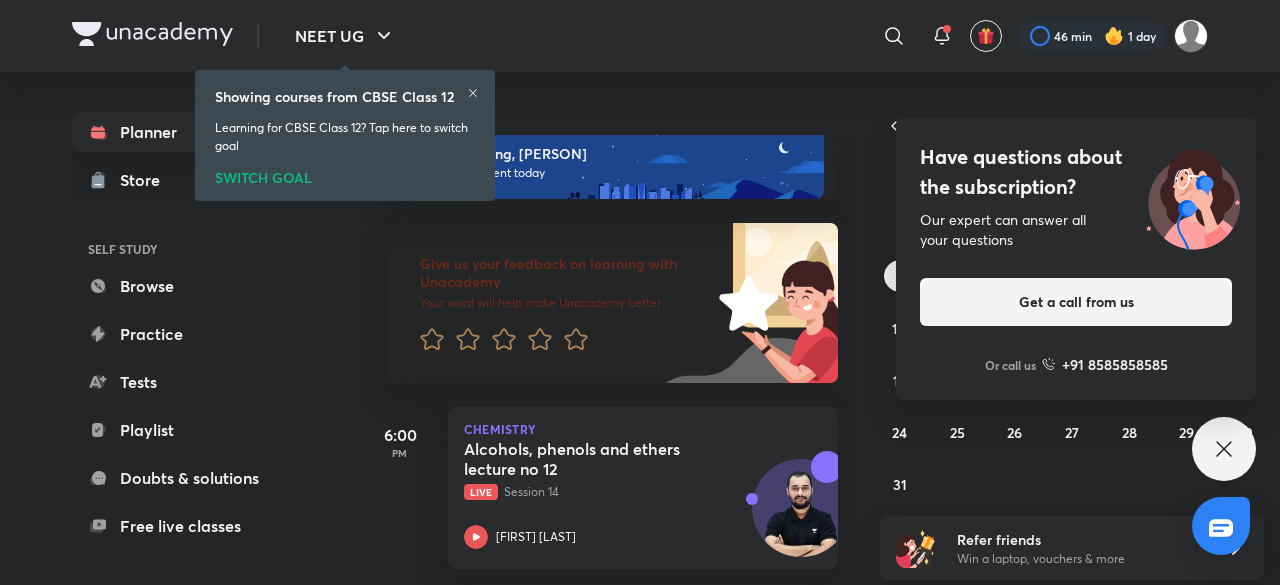 click on "August 2025 S M T W T F S 27 28 29 30 31 1 2 3 4 5 6 7 8 9 10 11 12 13 14 15 16 17 18 19 20 21 22 23 24 25 26 27 28 29 30 31 1 2 3 4 5 6" at bounding box center (1072, 306) 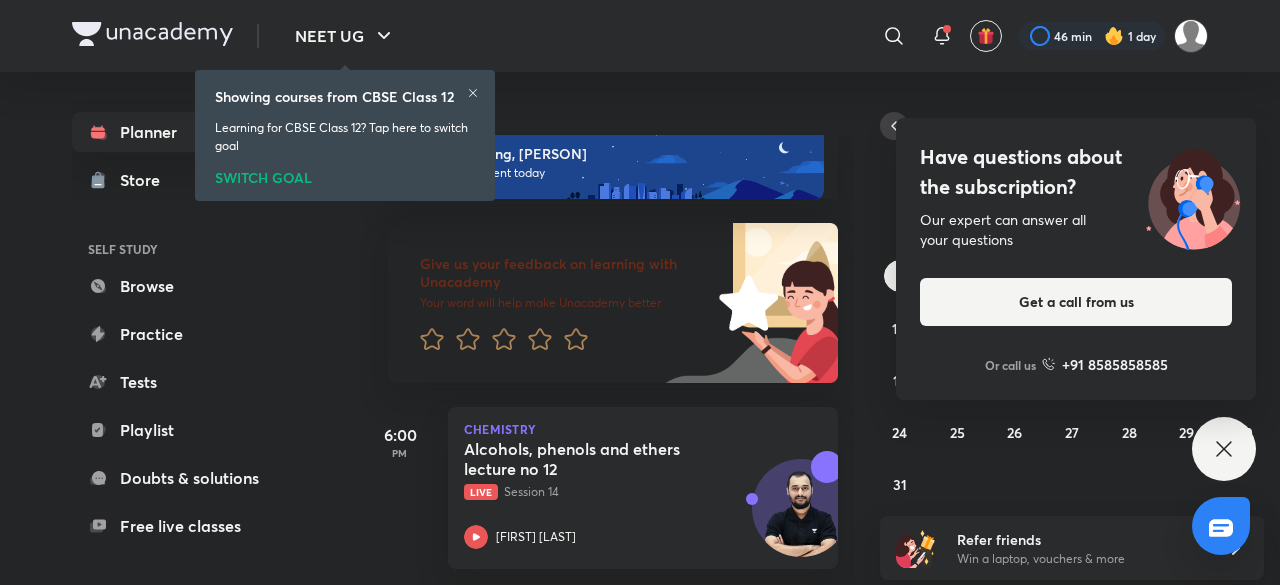 click 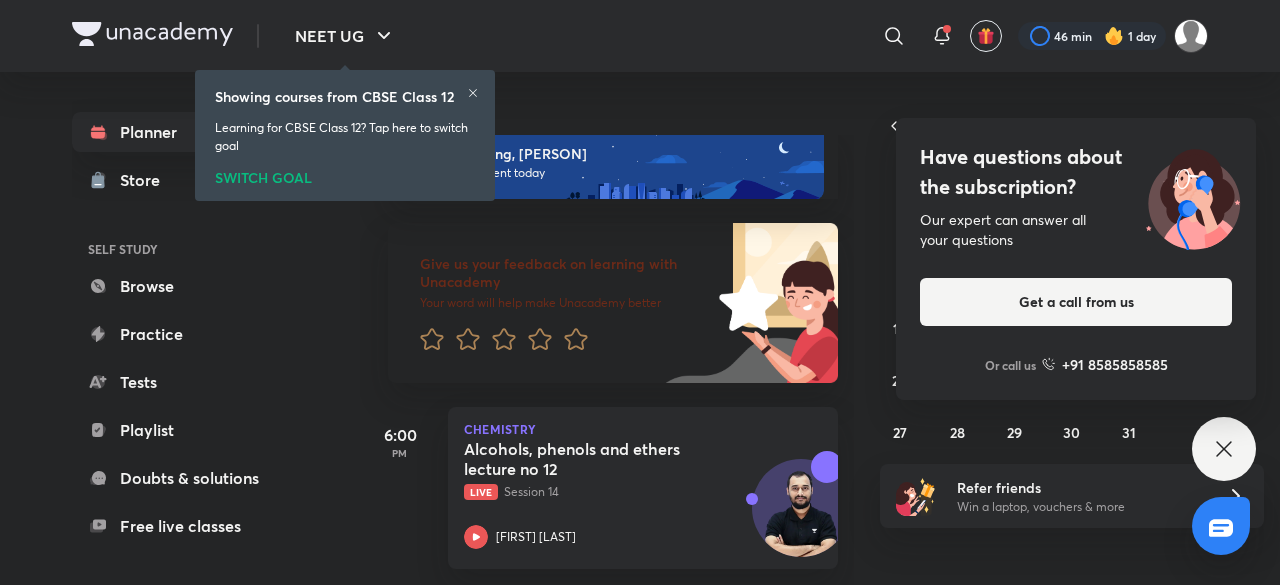 click on "Have questions about the subscription?" at bounding box center [1076, 172] 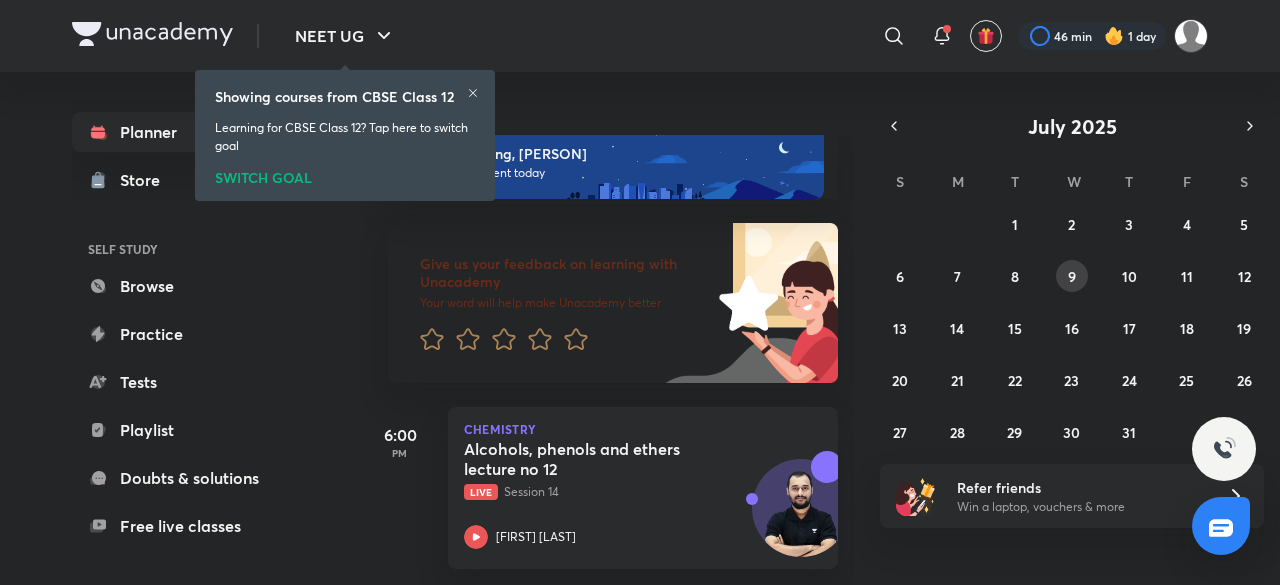click on "9" at bounding box center [1072, 276] 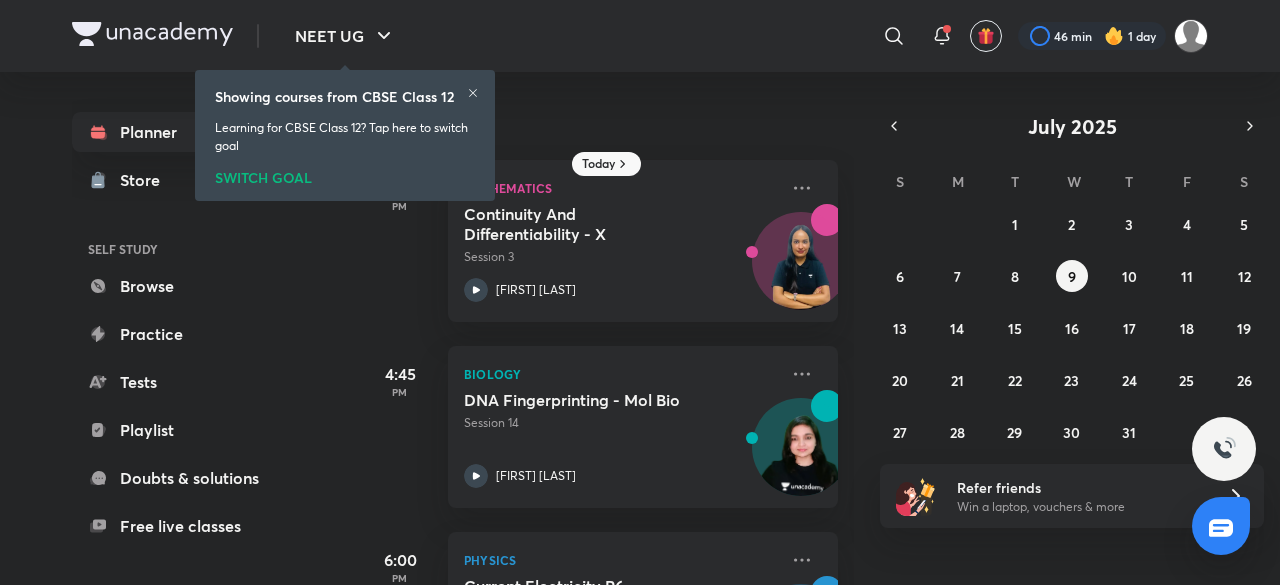 click 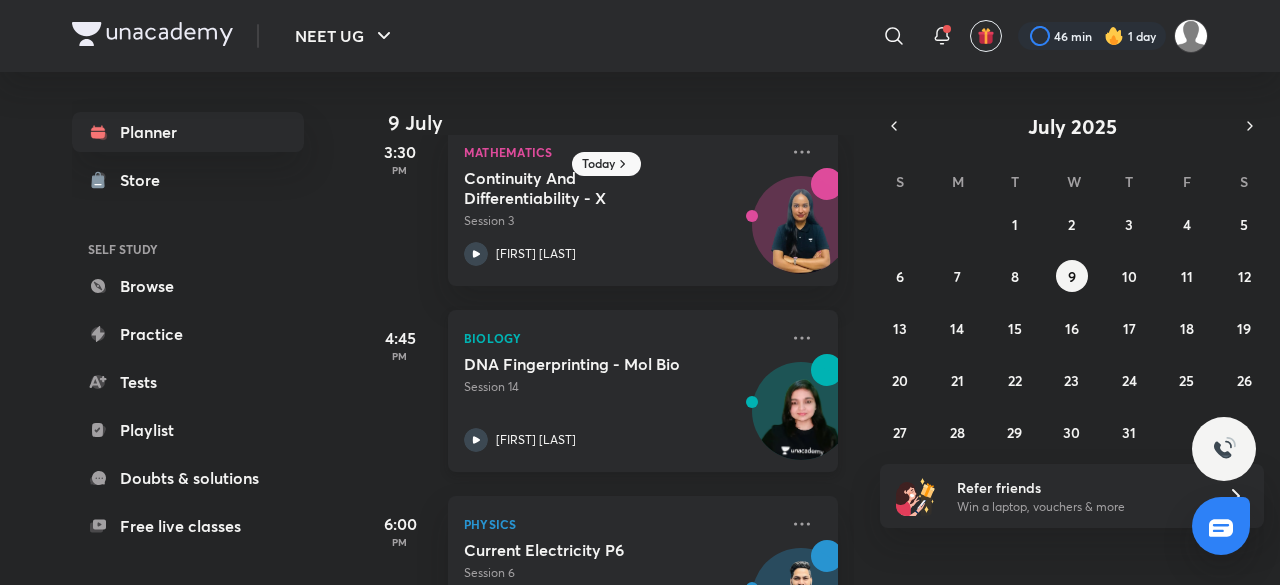 scroll, scrollTop: 0, scrollLeft: 0, axis: both 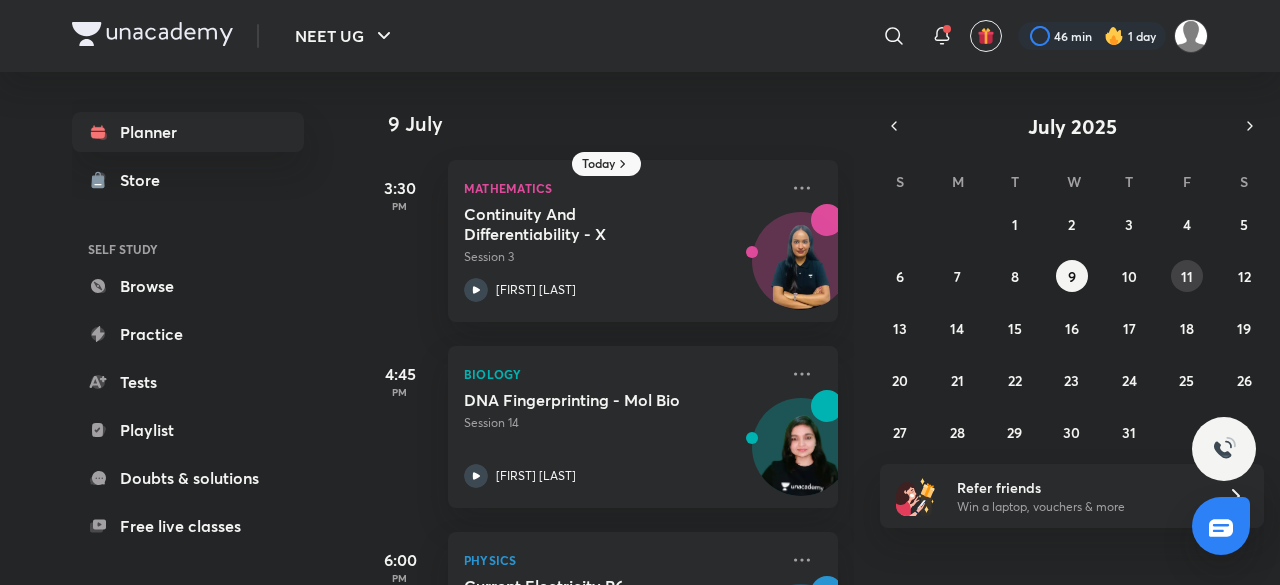 click on "11" at bounding box center [1187, 276] 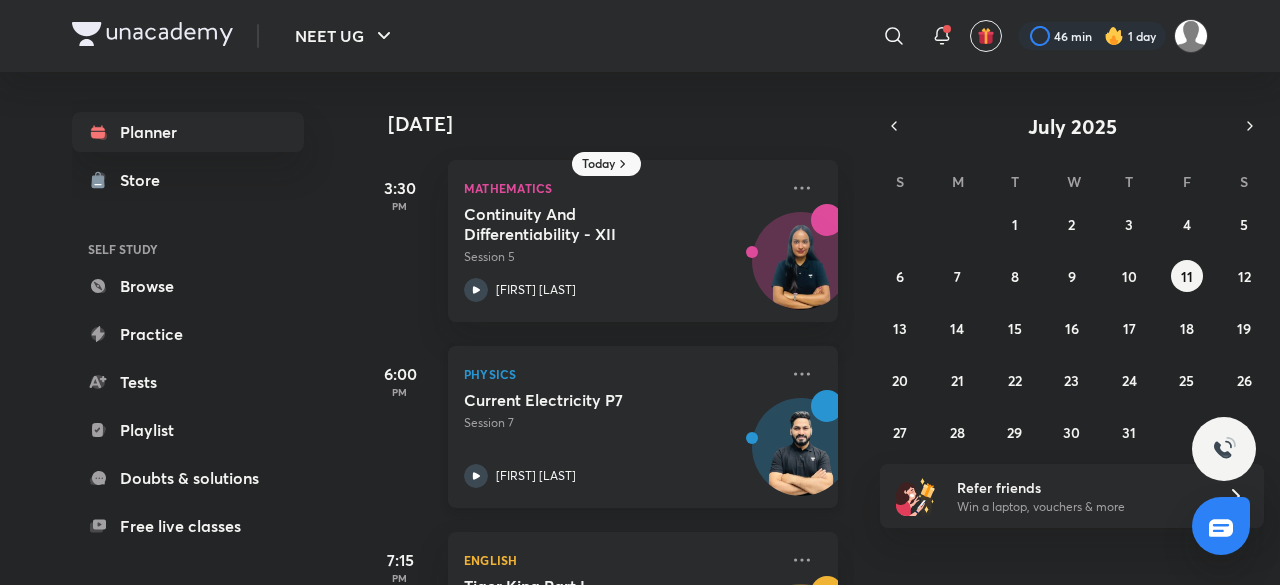 scroll, scrollTop: 140, scrollLeft: 0, axis: vertical 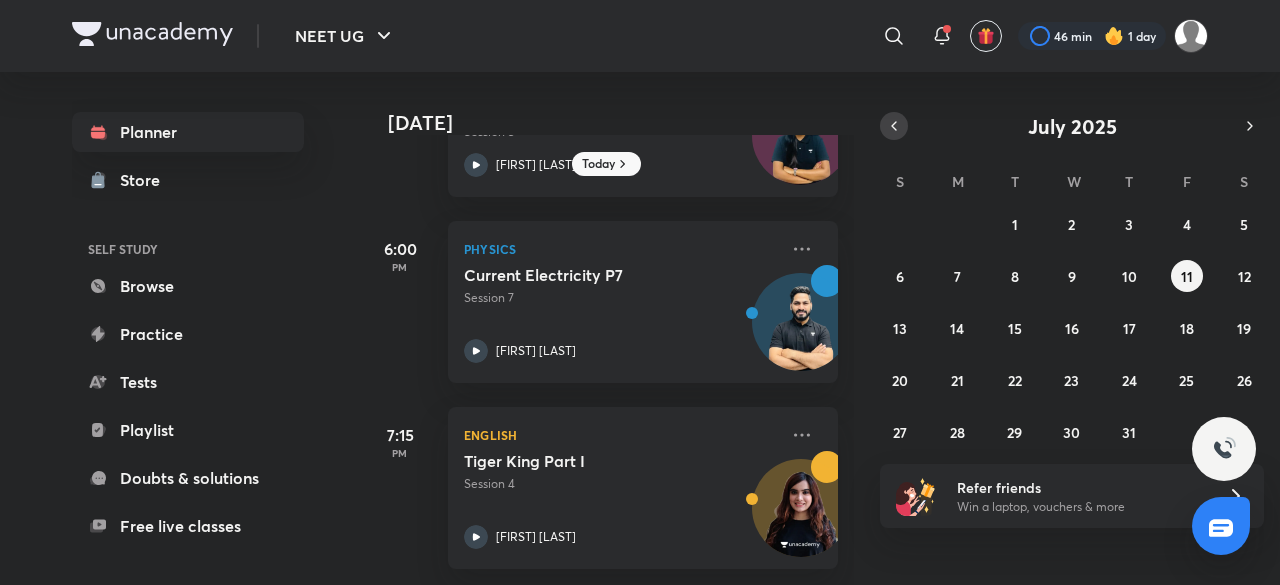 click 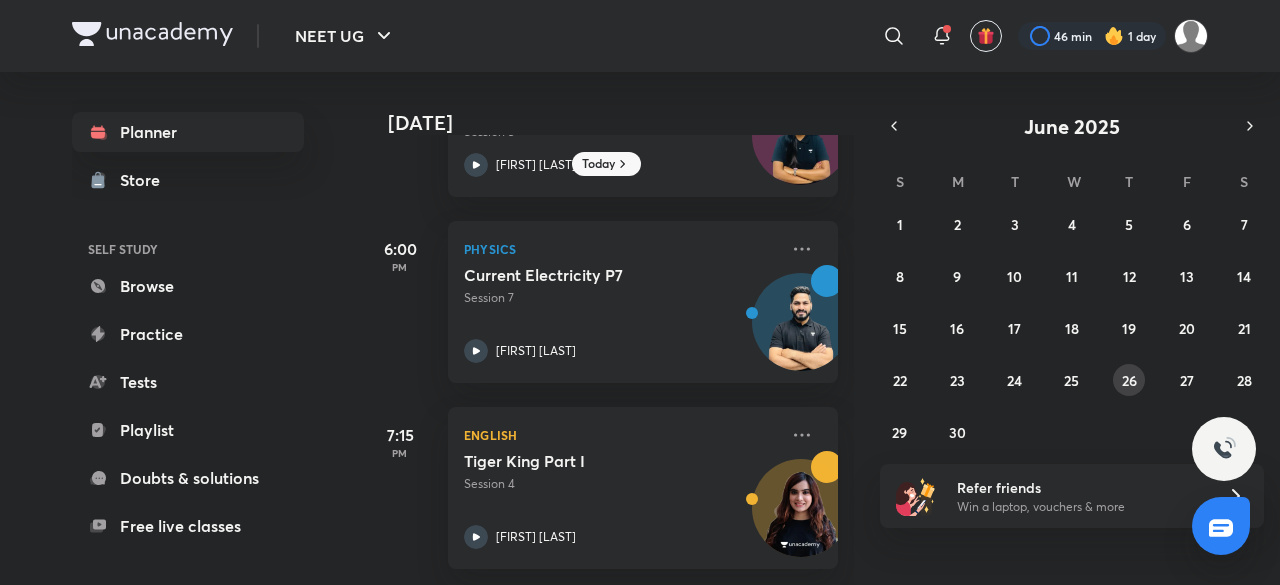 click on "26" at bounding box center (1129, 380) 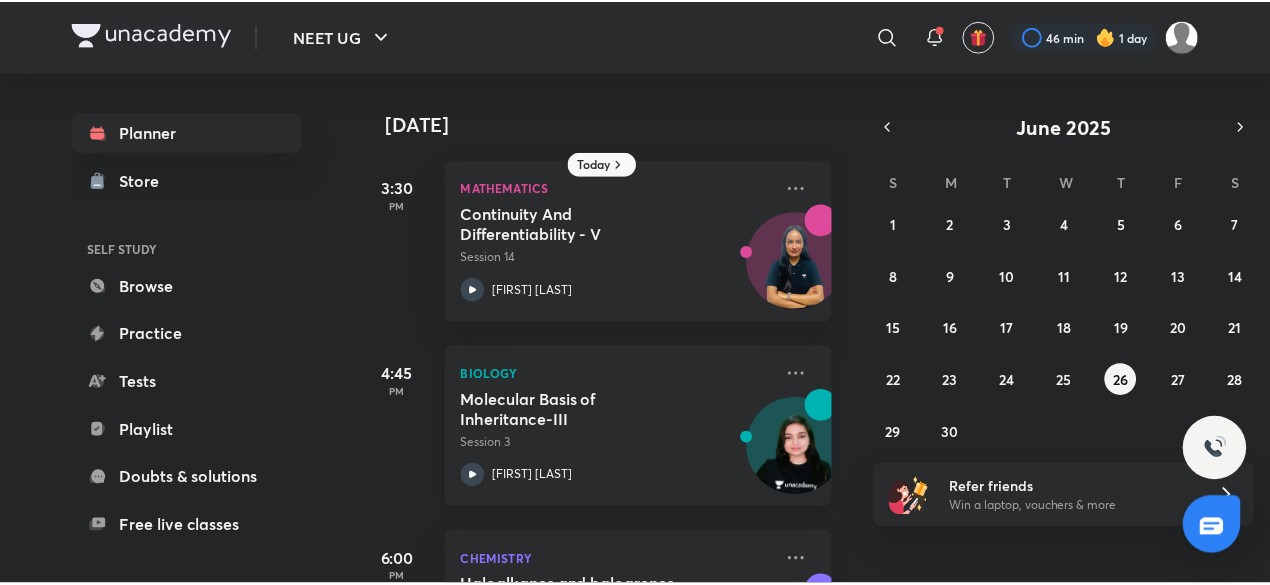 scroll, scrollTop: 160, scrollLeft: 0, axis: vertical 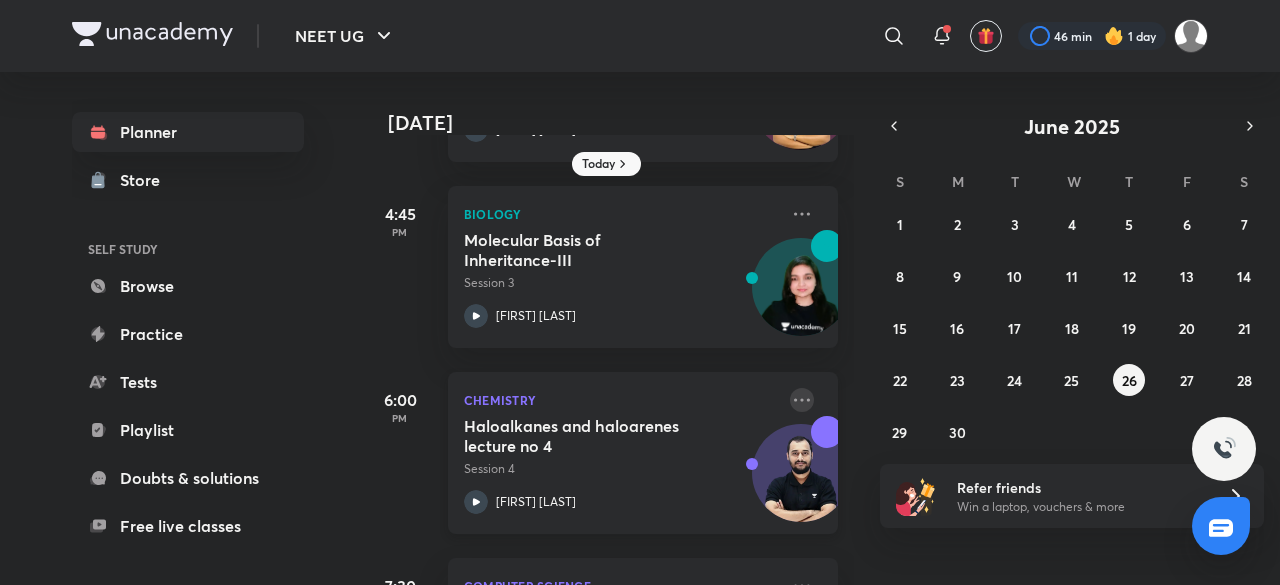 click 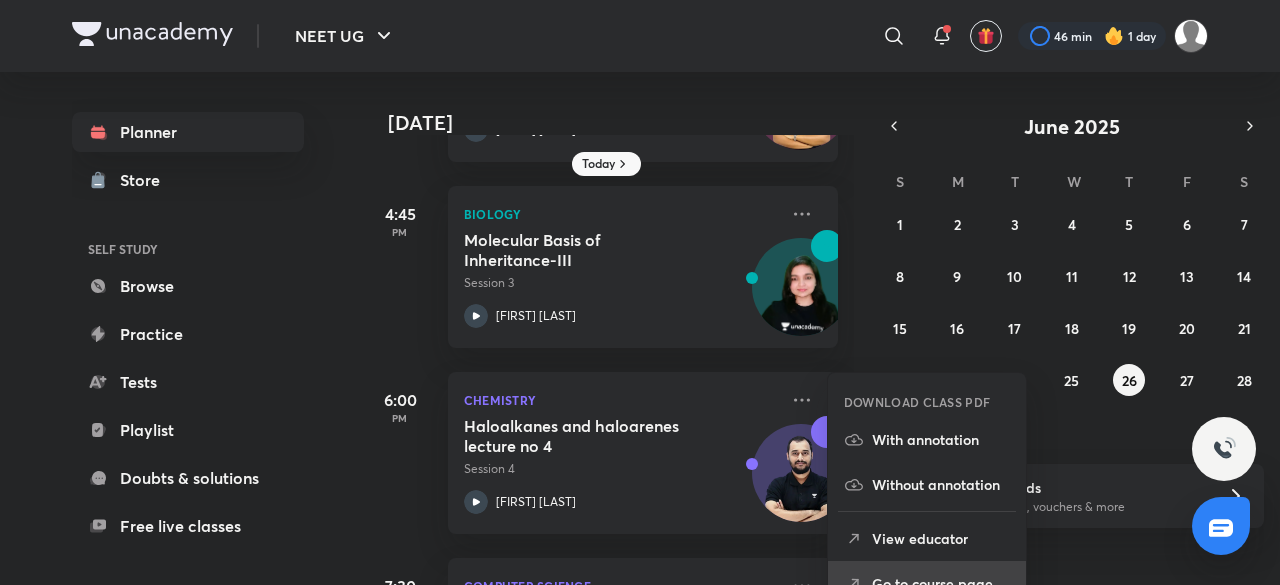 click on "Go to course page" at bounding box center (927, 583) 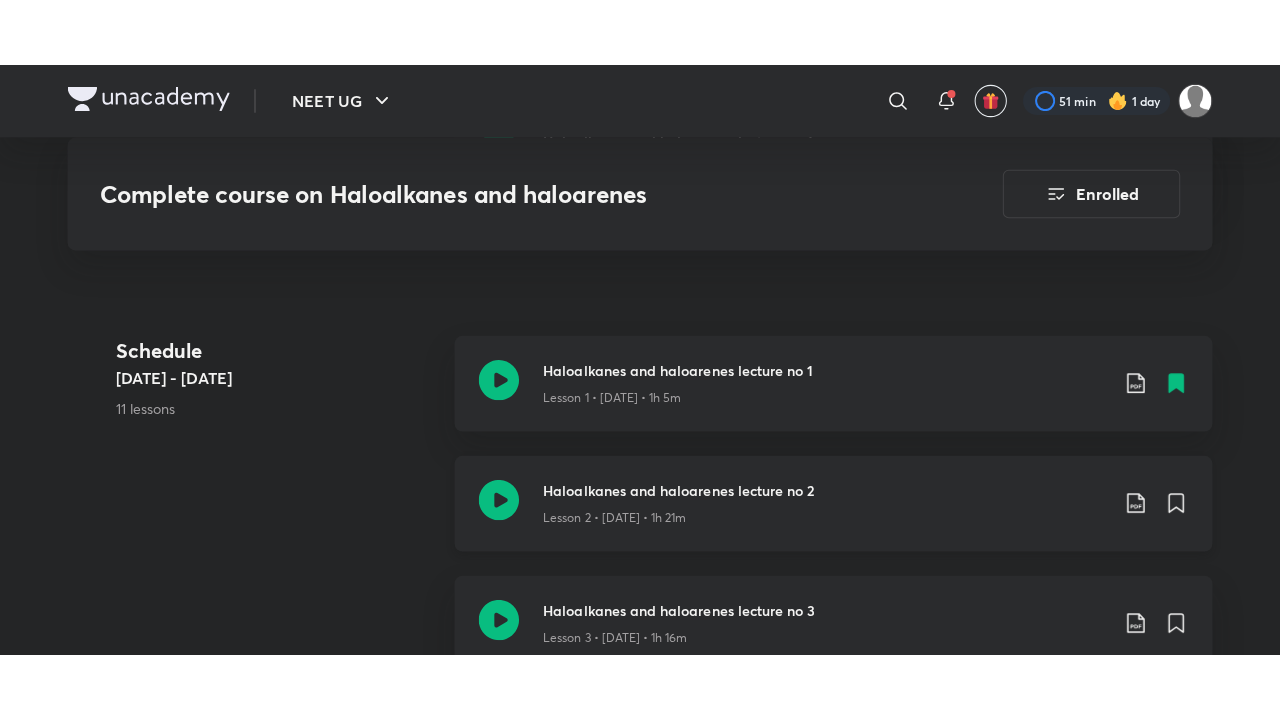 scroll, scrollTop: 1184, scrollLeft: 0, axis: vertical 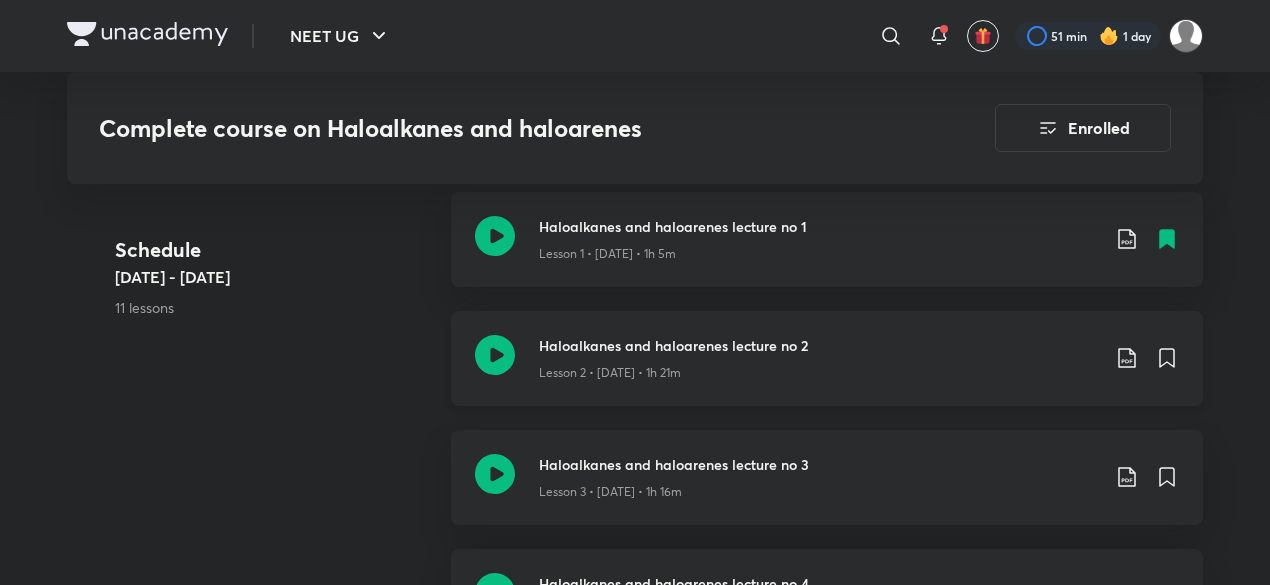 click 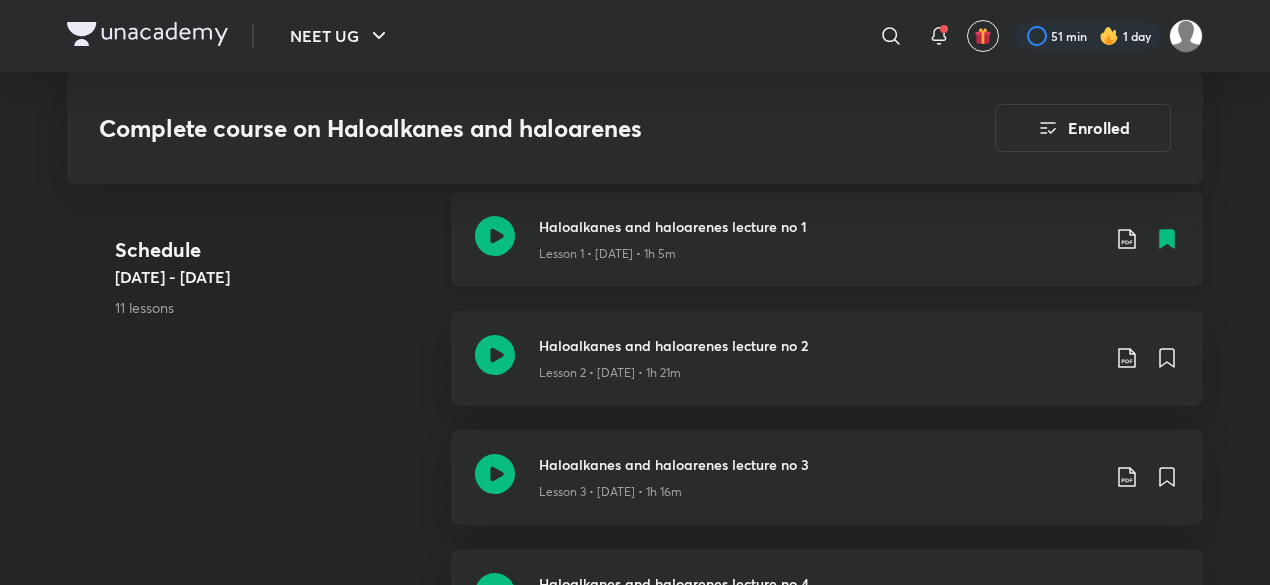 click on "Haloalkanes and haloarenes lecture no 1" at bounding box center [819, -1] 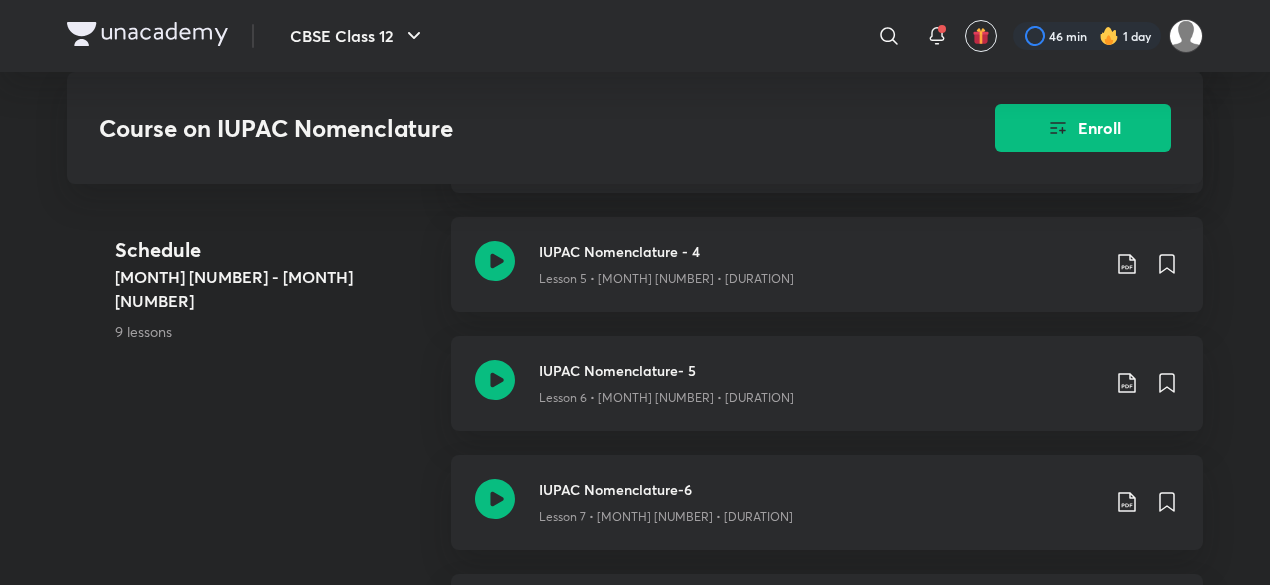 scroll, scrollTop: 1530, scrollLeft: 0, axis: vertical 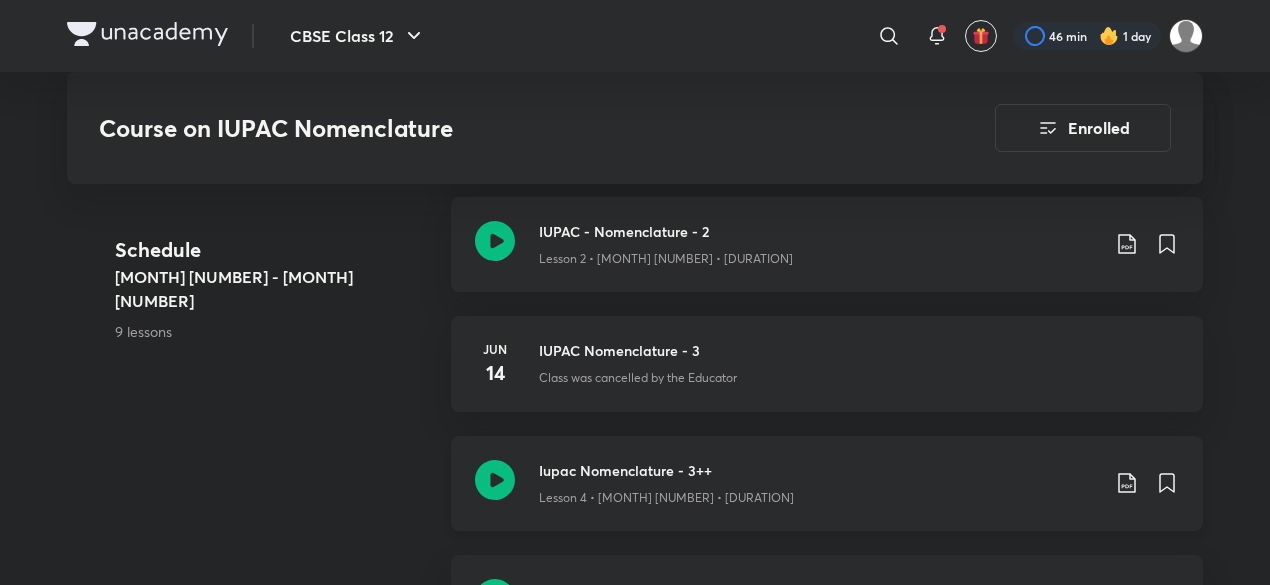 click on "Iupac Nomenclature - 3++ Lesson 4  •  Jun 18  •  1h 13m" at bounding box center [827, 483] 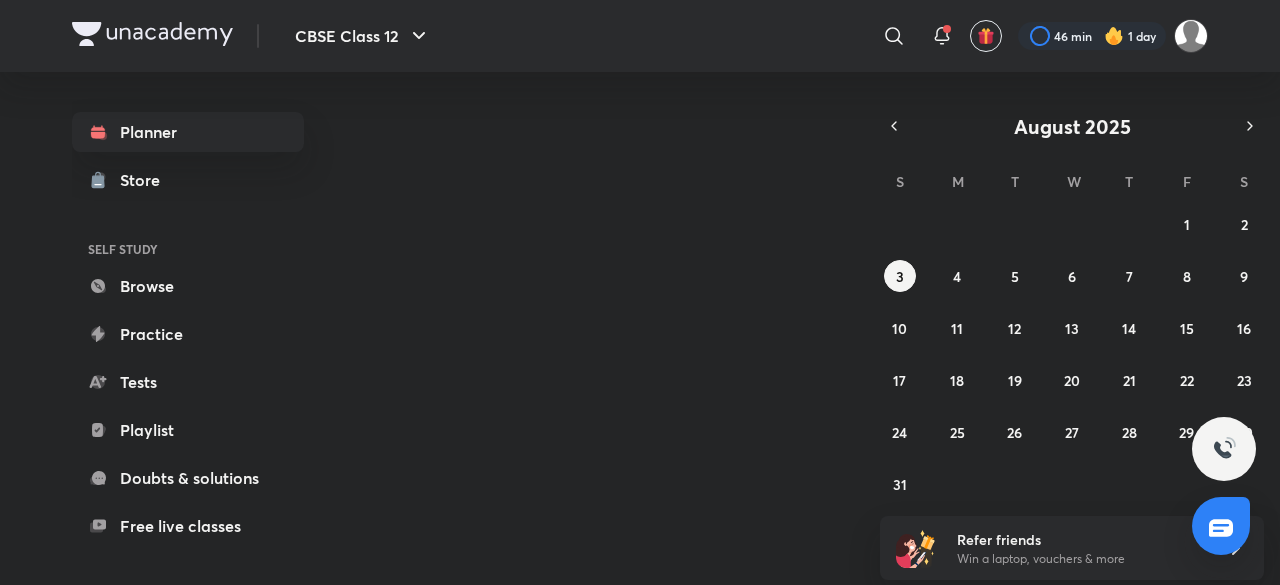 scroll, scrollTop: 0, scrollLeft: 0, axis: both 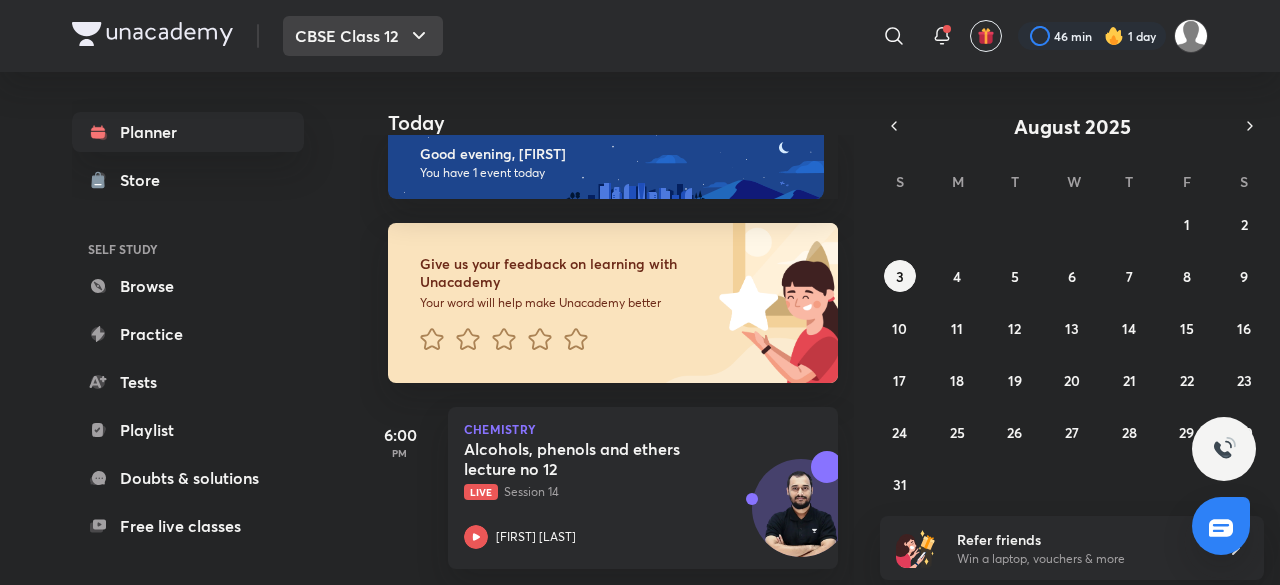 click on "CBSE Class 12" at bounding box center (363, 36) 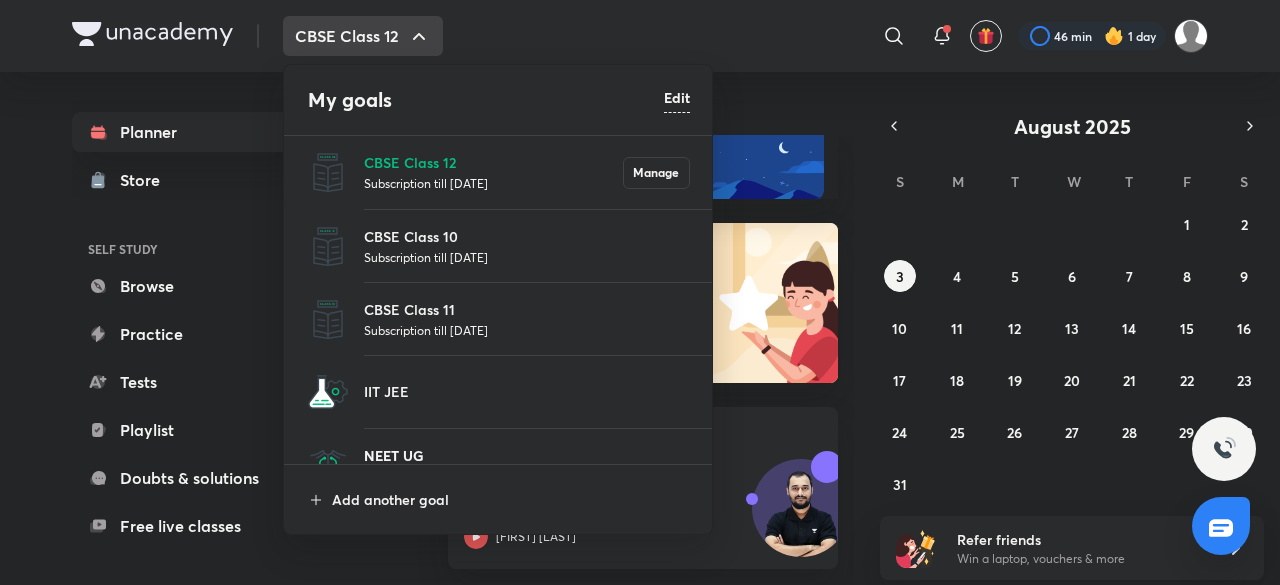 click on "NEET UG" at bounding box center (527, 455) 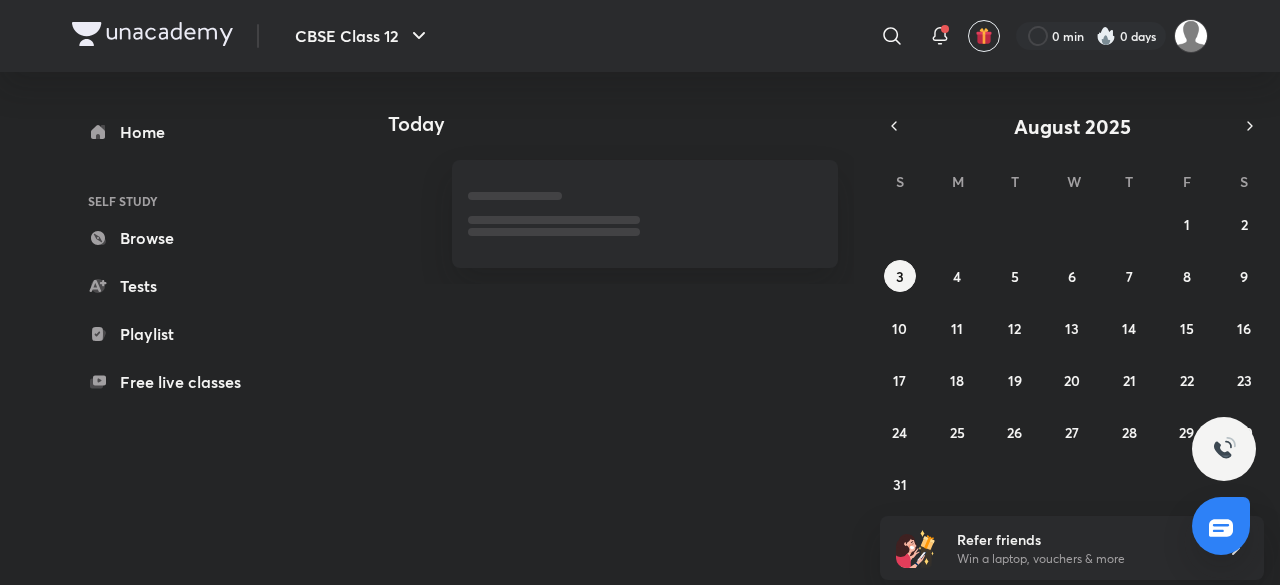 scroll, scrollTop: 0, scrollLeft: 0, axis: both 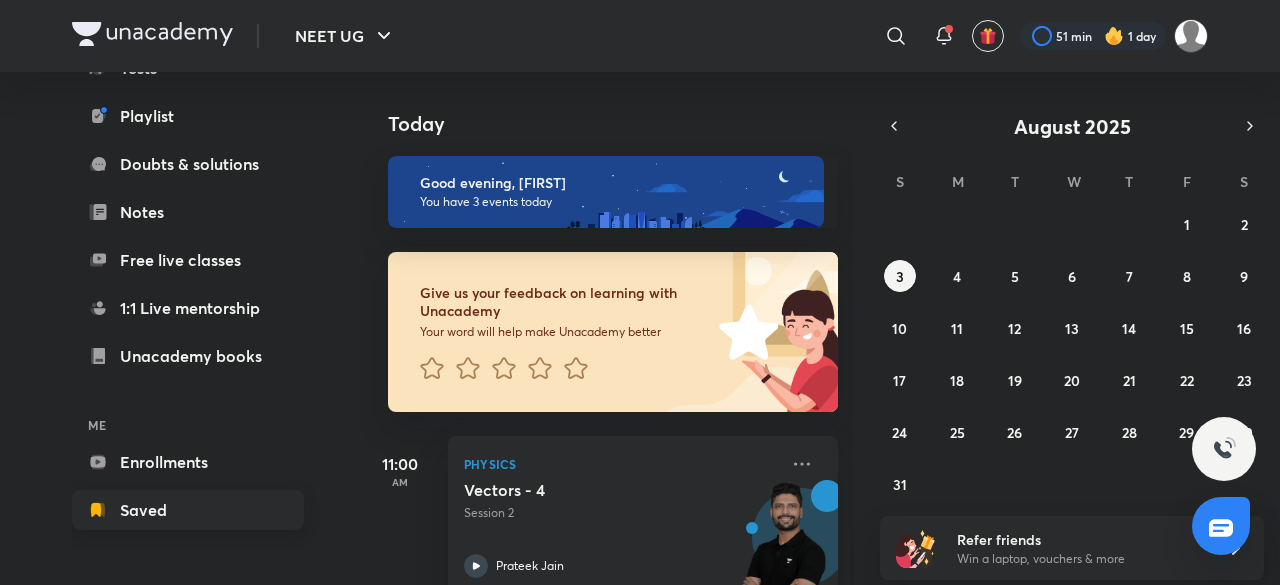 click on "Saved" at bounding box center (188, 510) 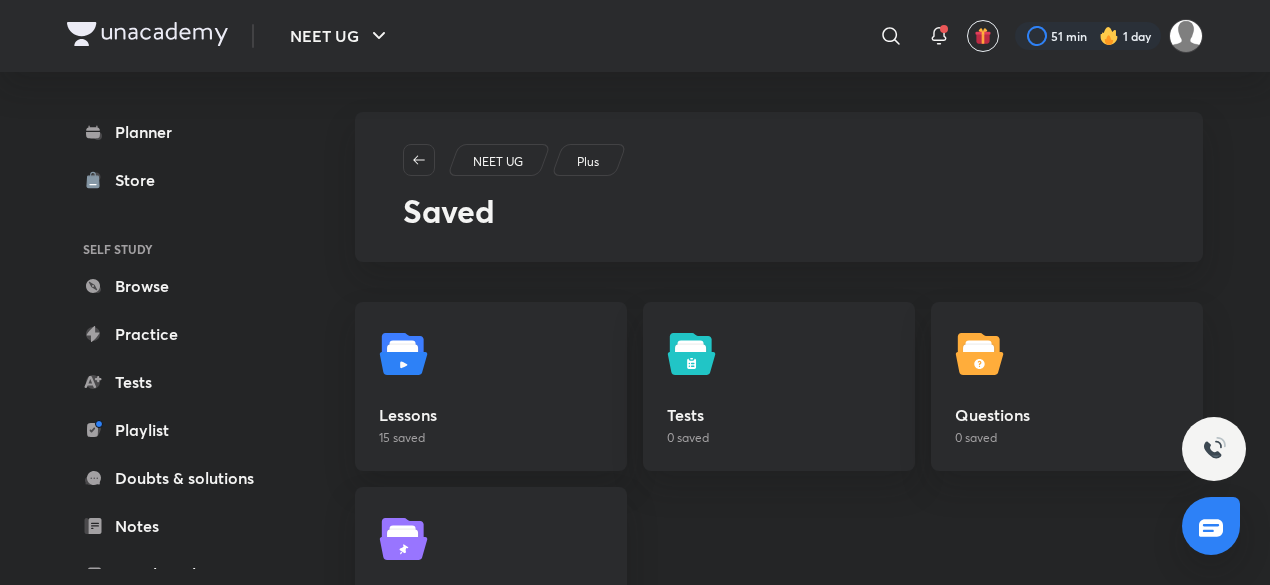 click on "Lessons 15 saved" at bounding box center (491, 386) 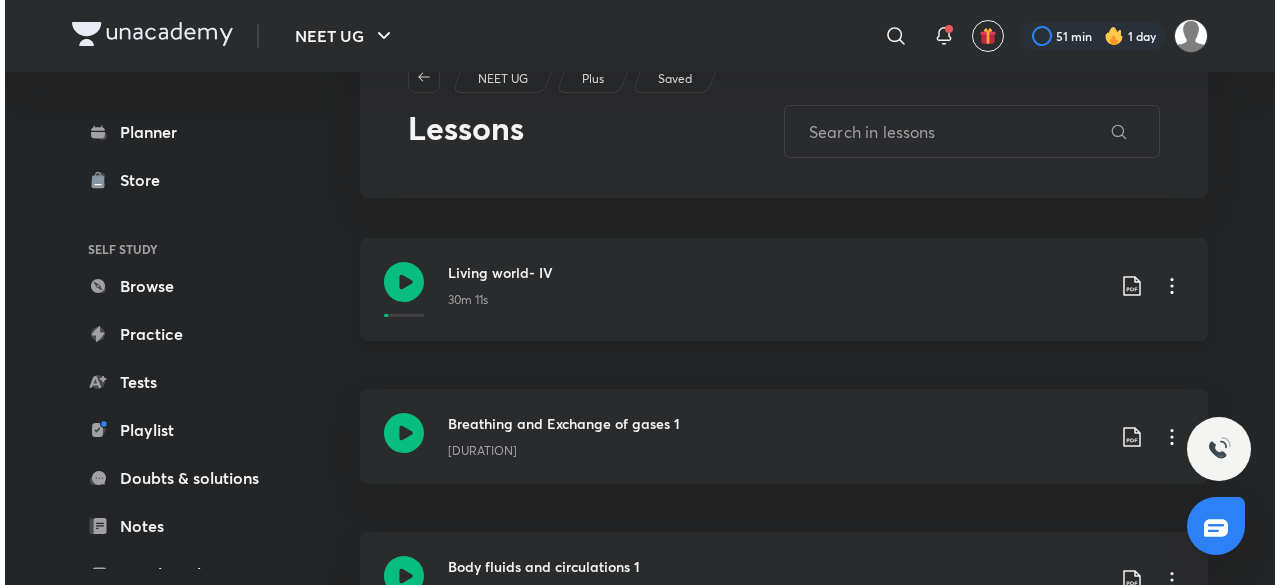 scroll, scrollTop: 0, scrollLeft: 0, axis: both 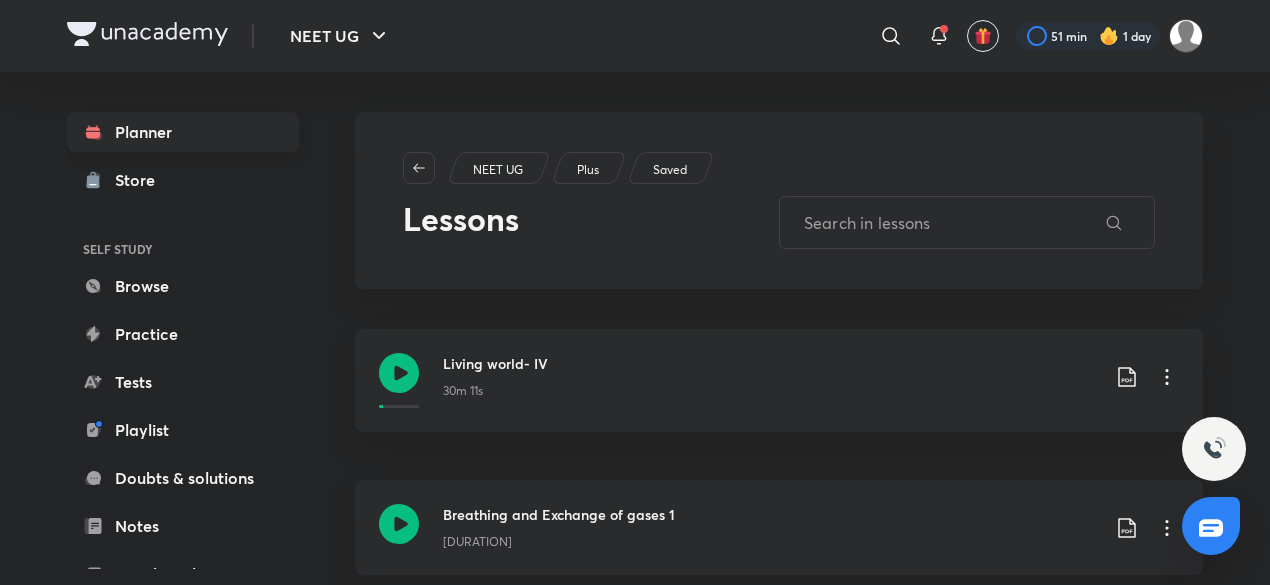 click on "Planner" at bounding box center (183, 132) 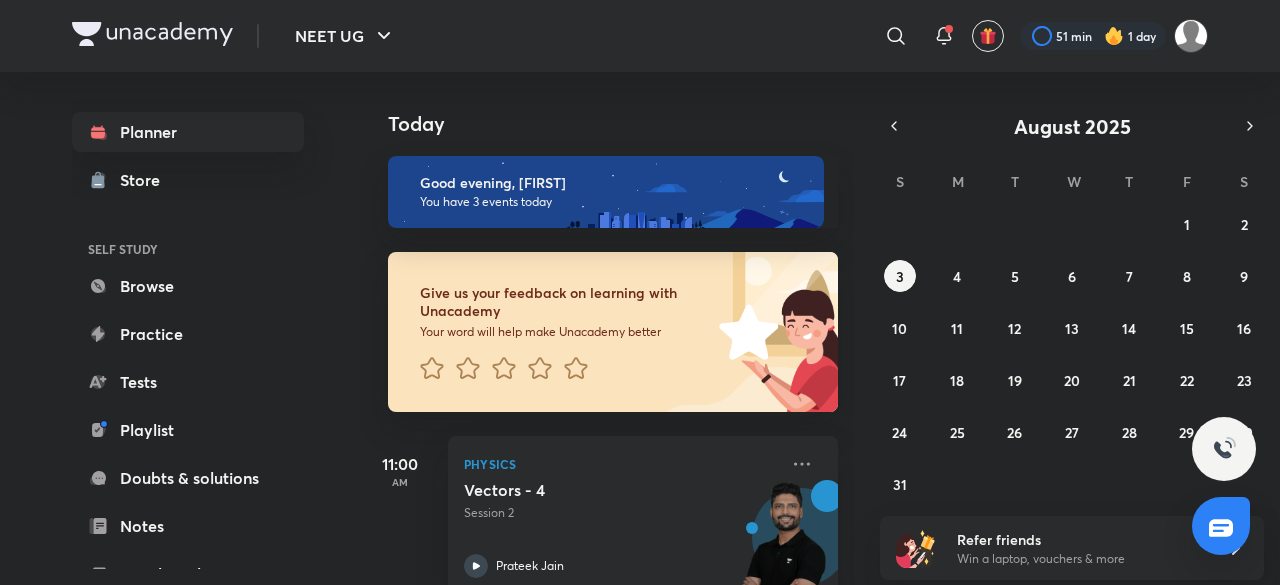 click on "August 2025" at bounding box center [1072, 126] 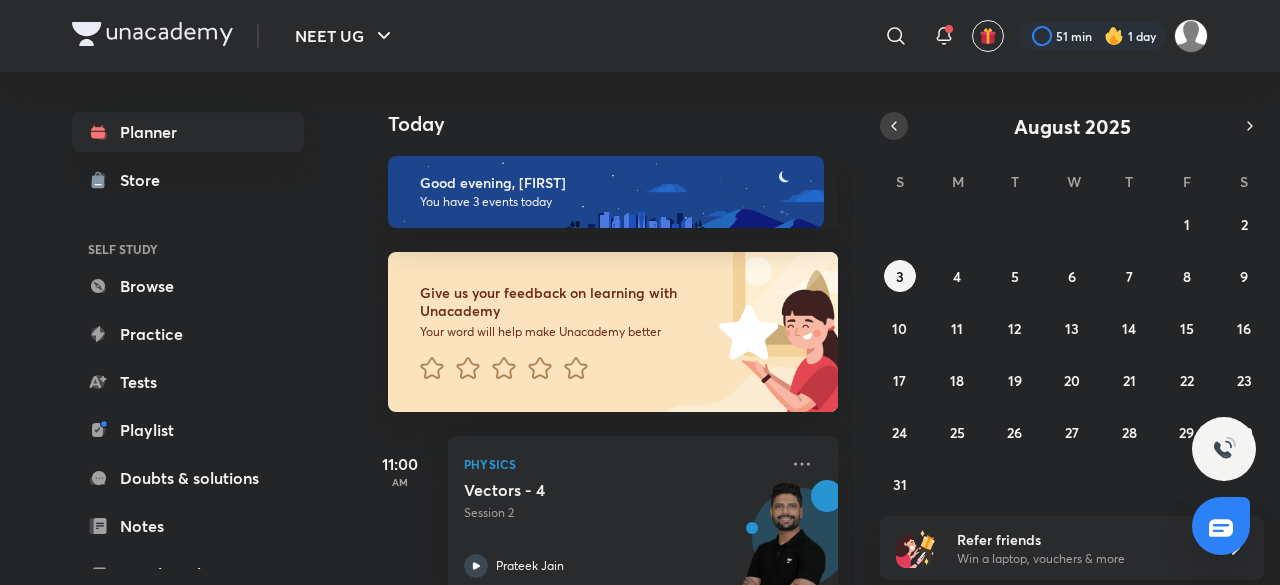 click 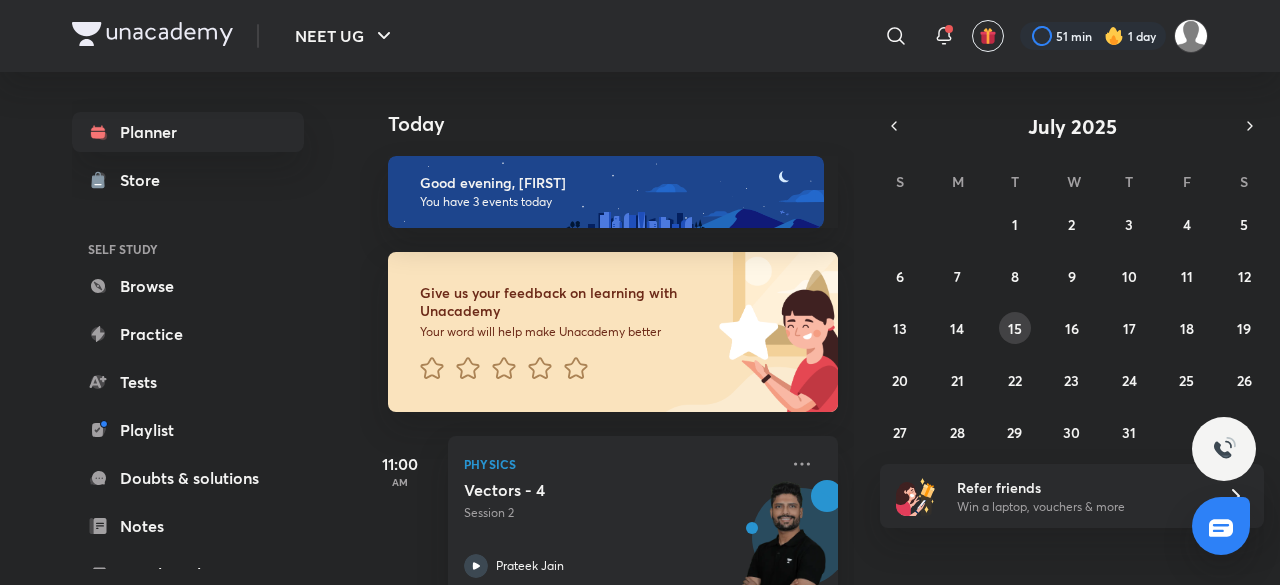 click on "15" at bounding box center [1015, 328] 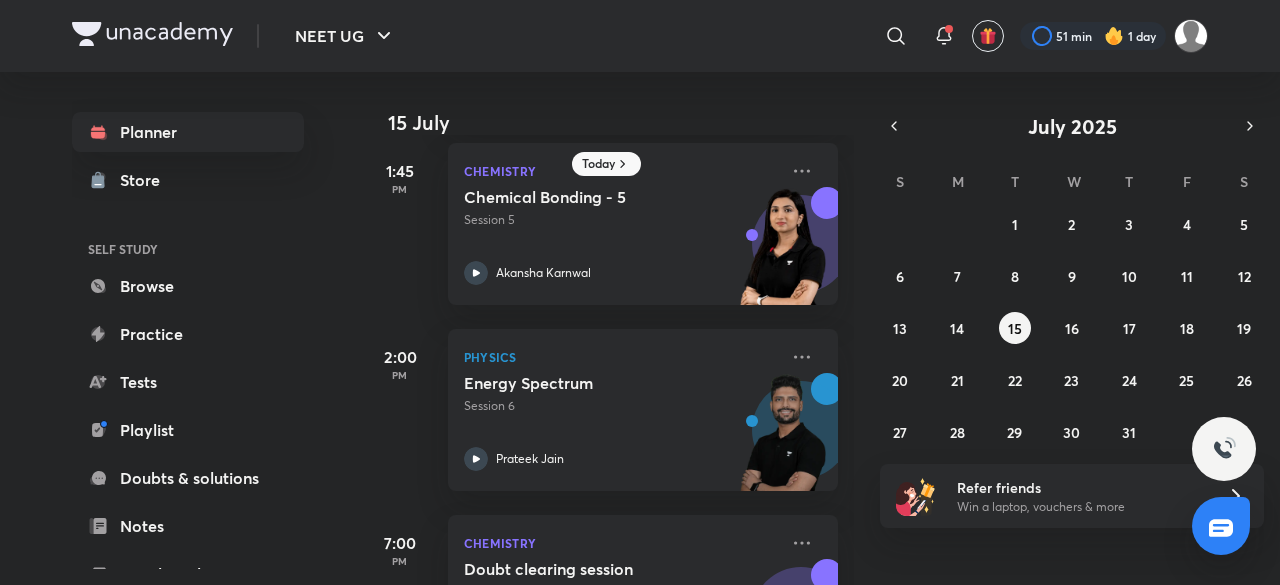 scroll, scrollTop: 762, scrollLeft: 0, axis: vertical 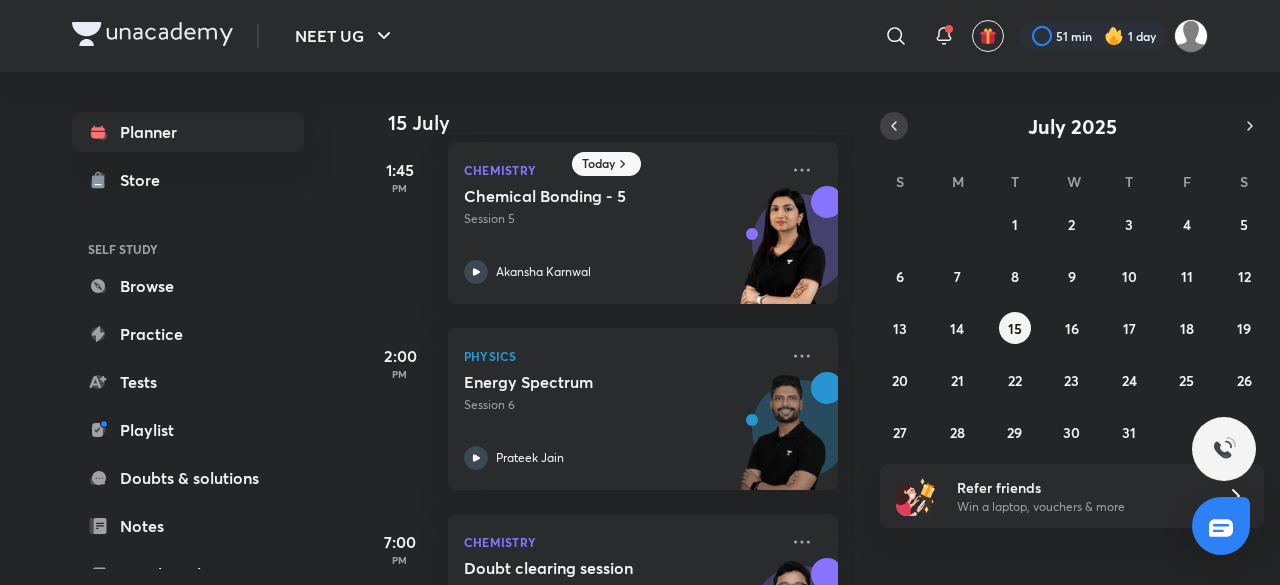click at bounding box center [894, 126] 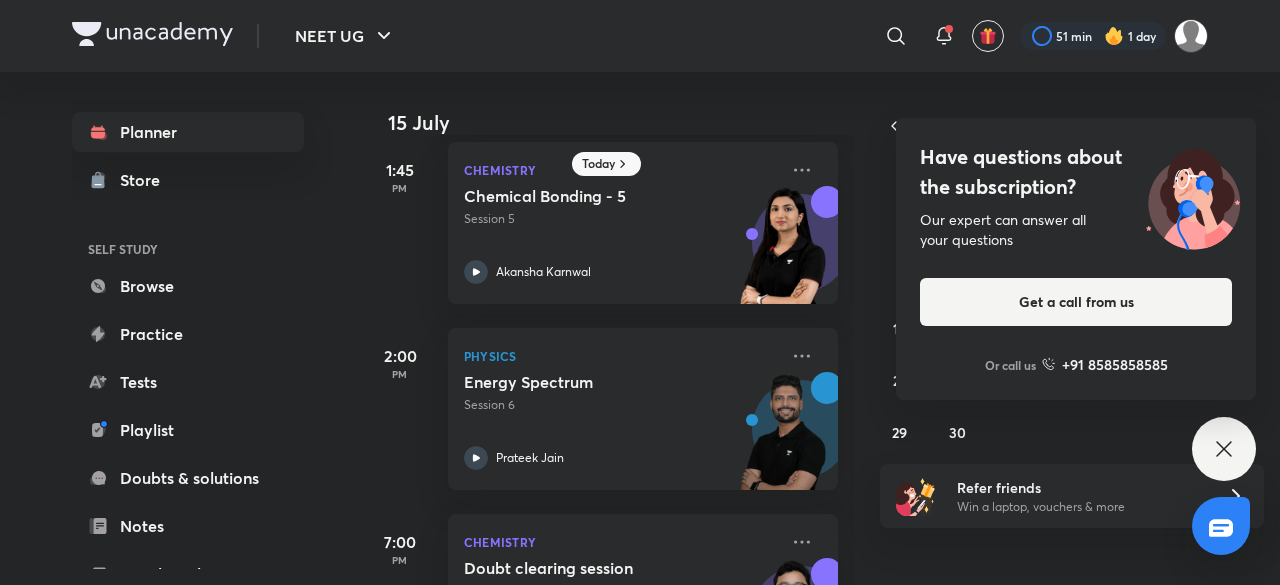 click on "Get a call from us" at bounding box center [1076, 302] 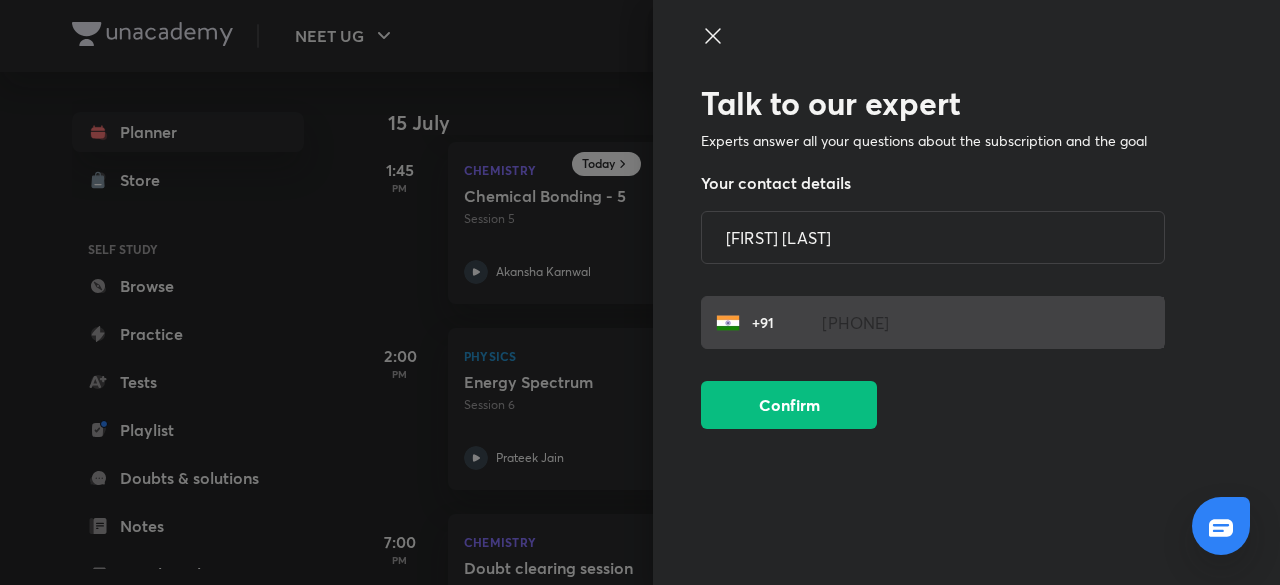 click at bounding box center (640, 292) 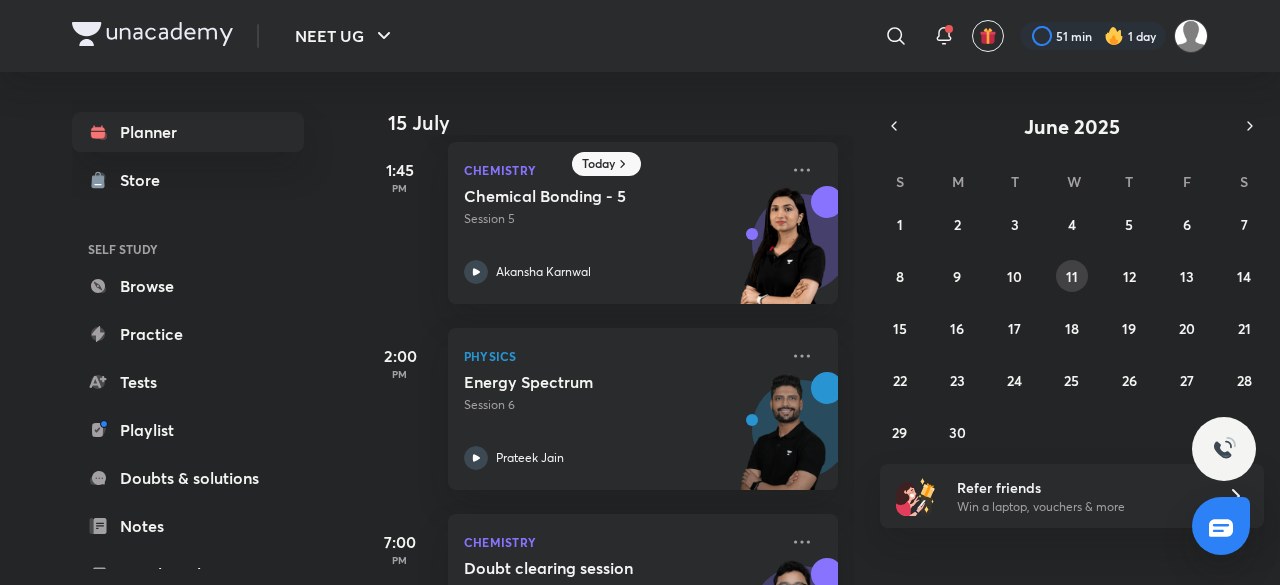 click on "11" at bounding box center (1072, 276) 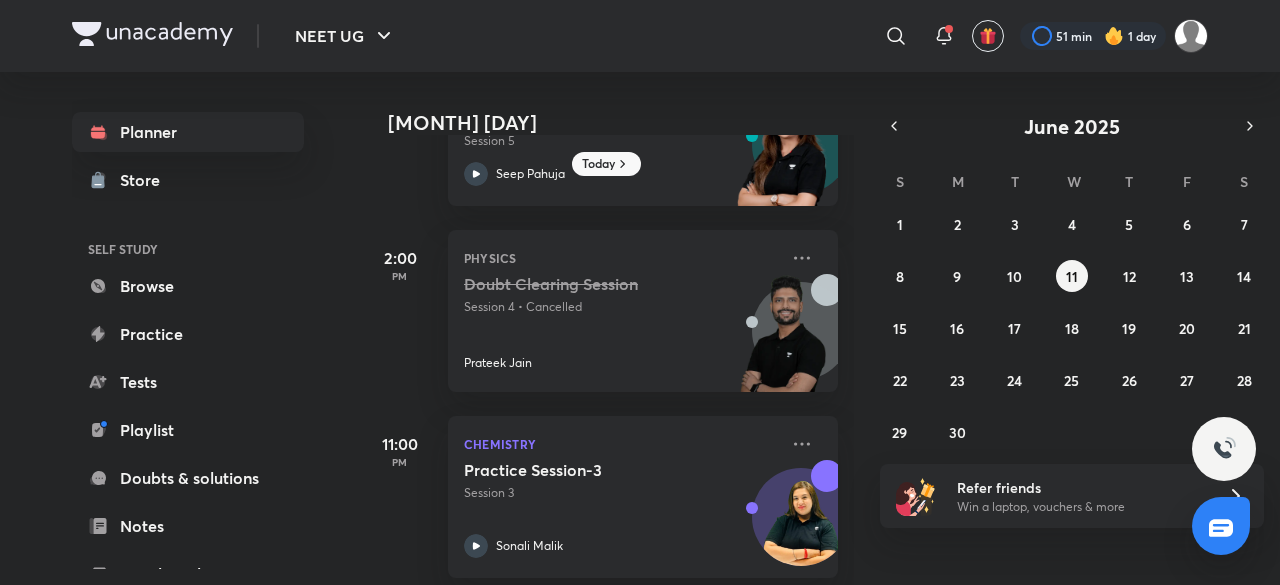 scroll, scrollTop: 326, scrollLeft: 0, axis: vertical 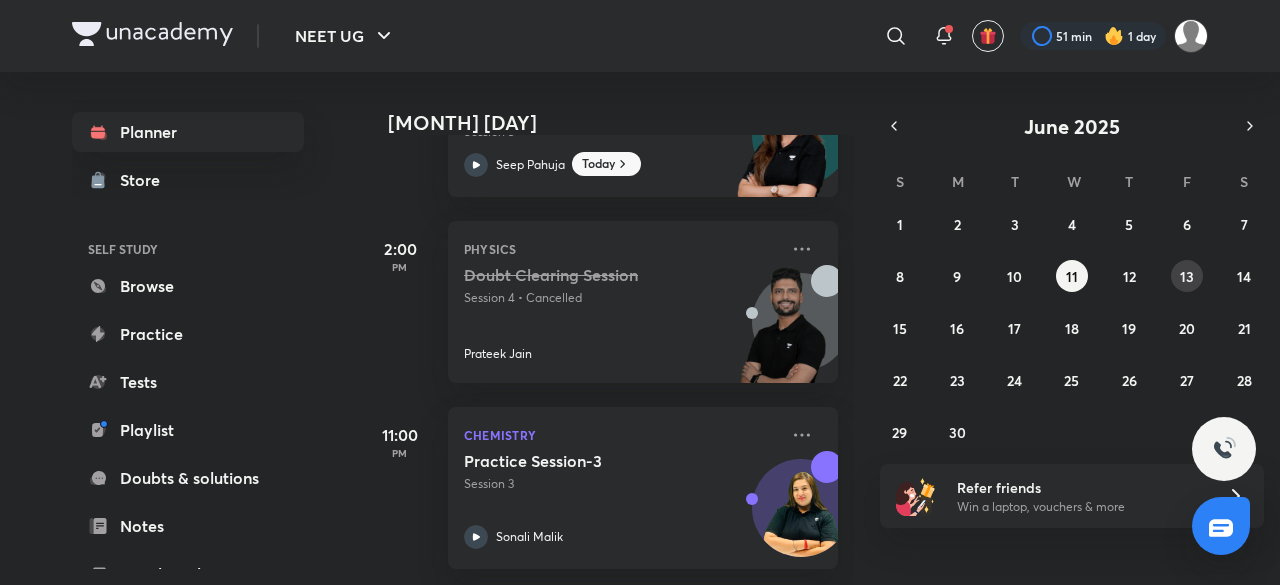 click on "13" at bounding box center (1187, 276) 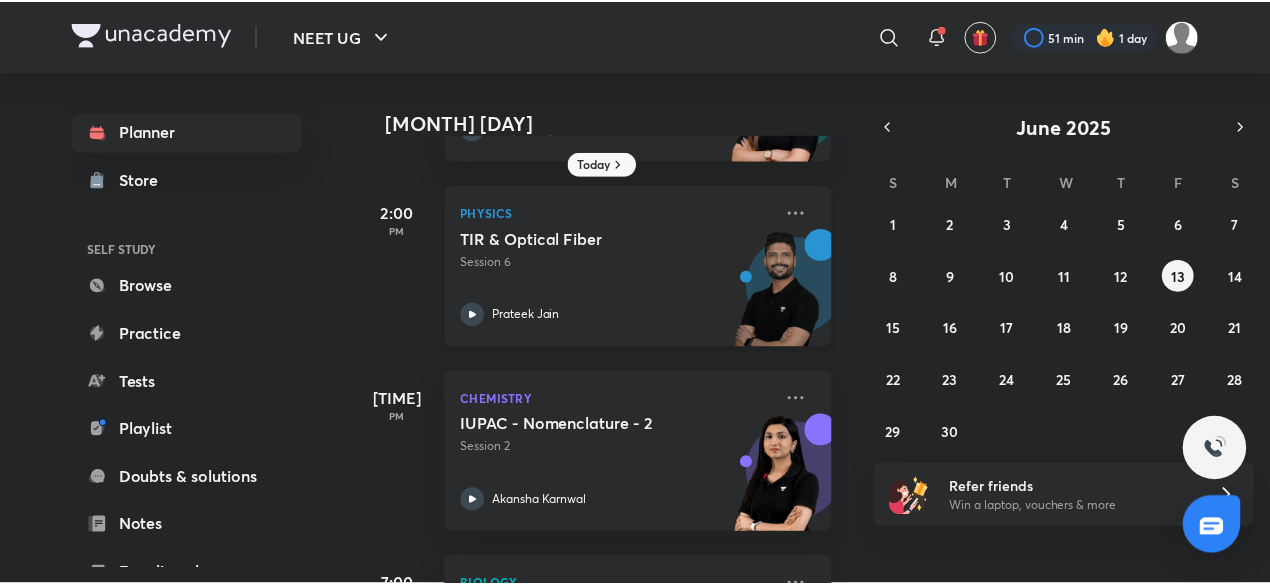 scroll, scrollTop: 386, scrollLeft: 0, axis: vertical 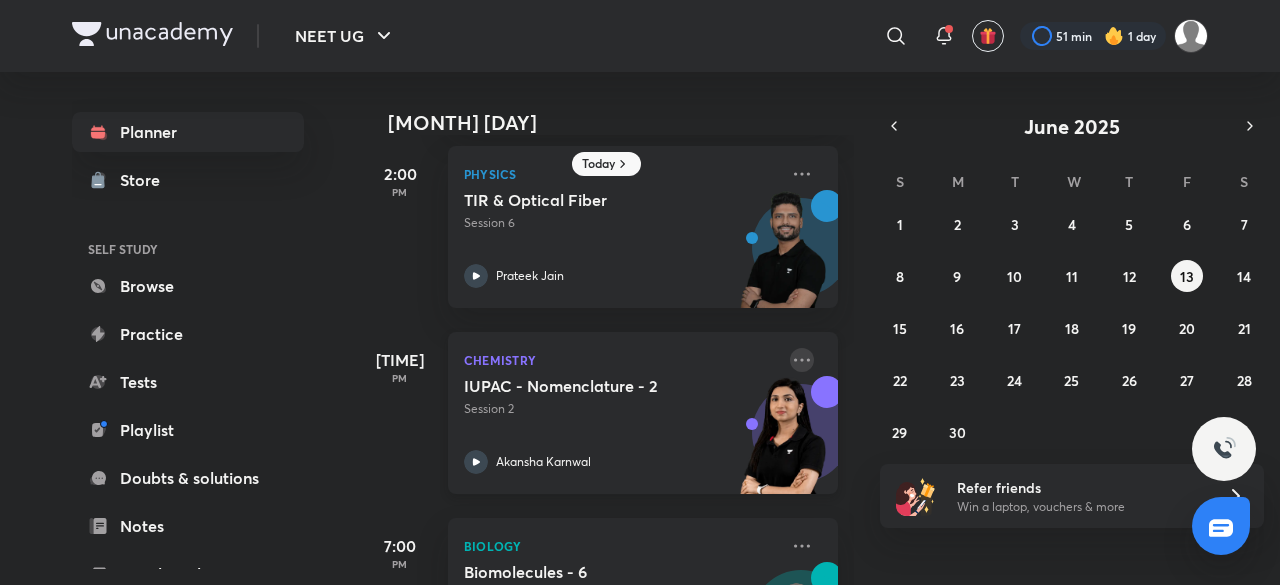 click 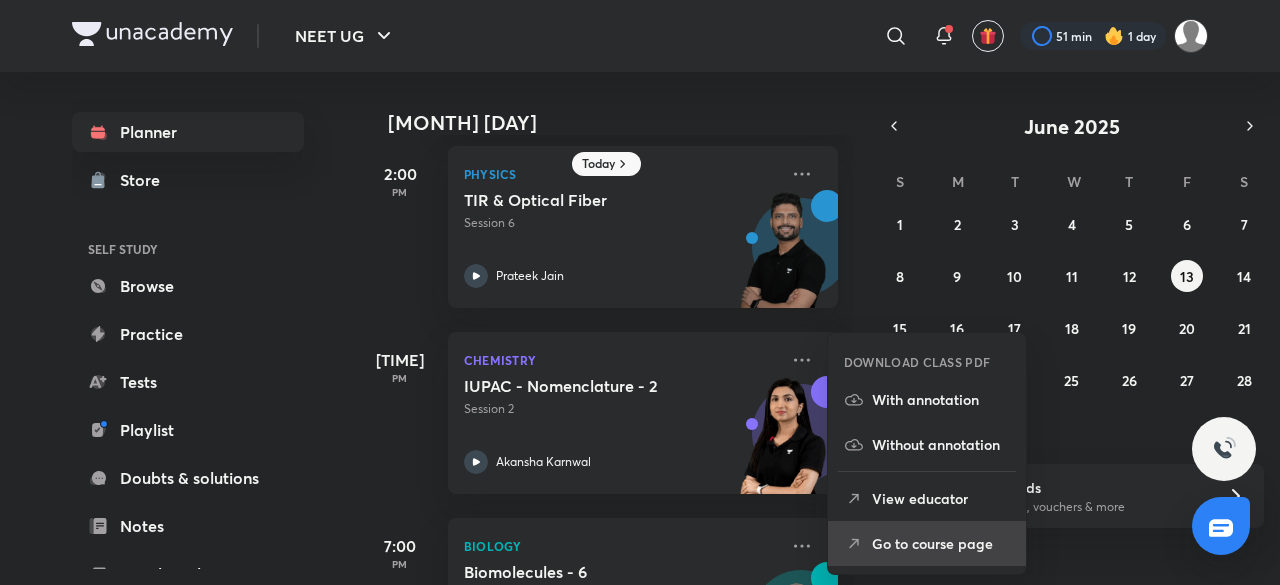 click on "Go to course page" at bounding box center [941, 543] 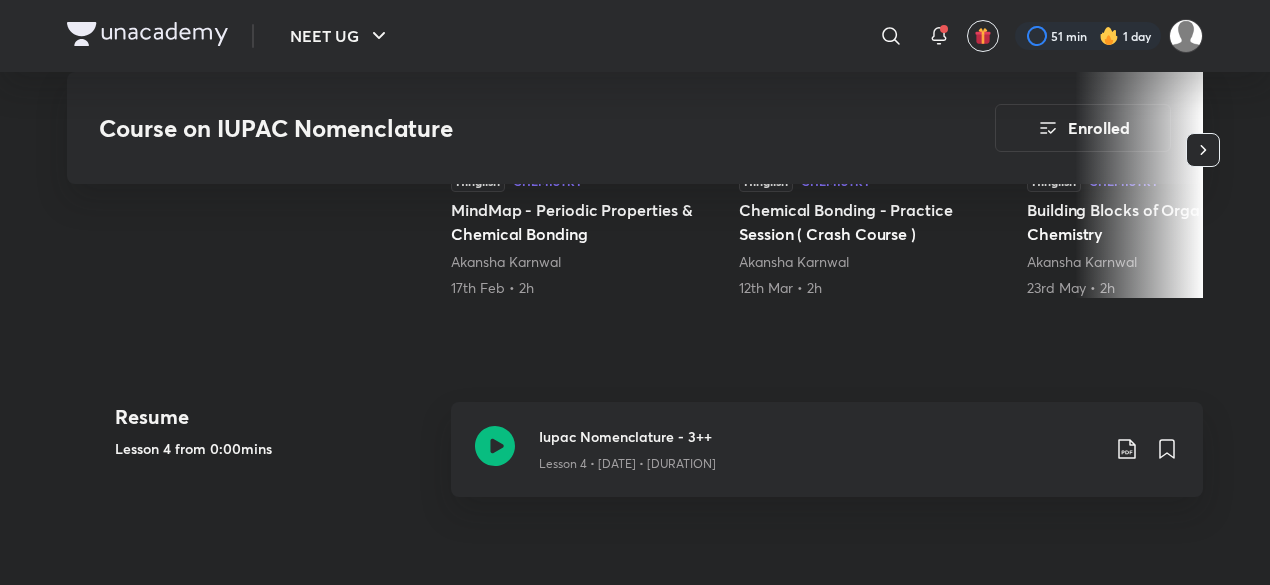 scroll, scrollTop: 1000, scrollLeft: 0, axis: vertical 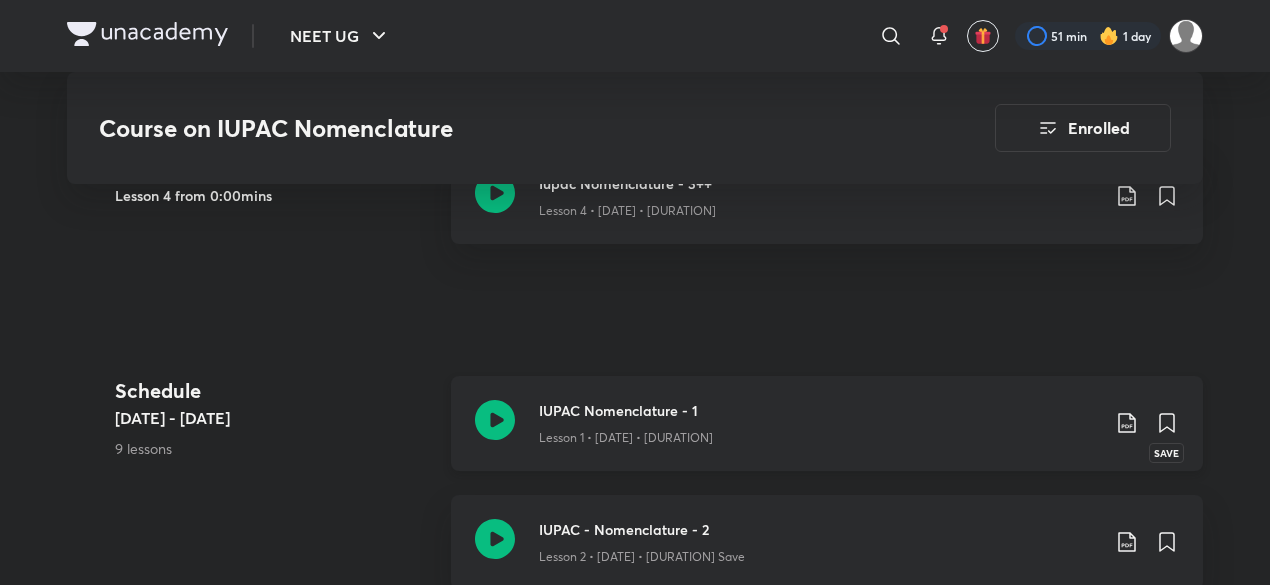 click 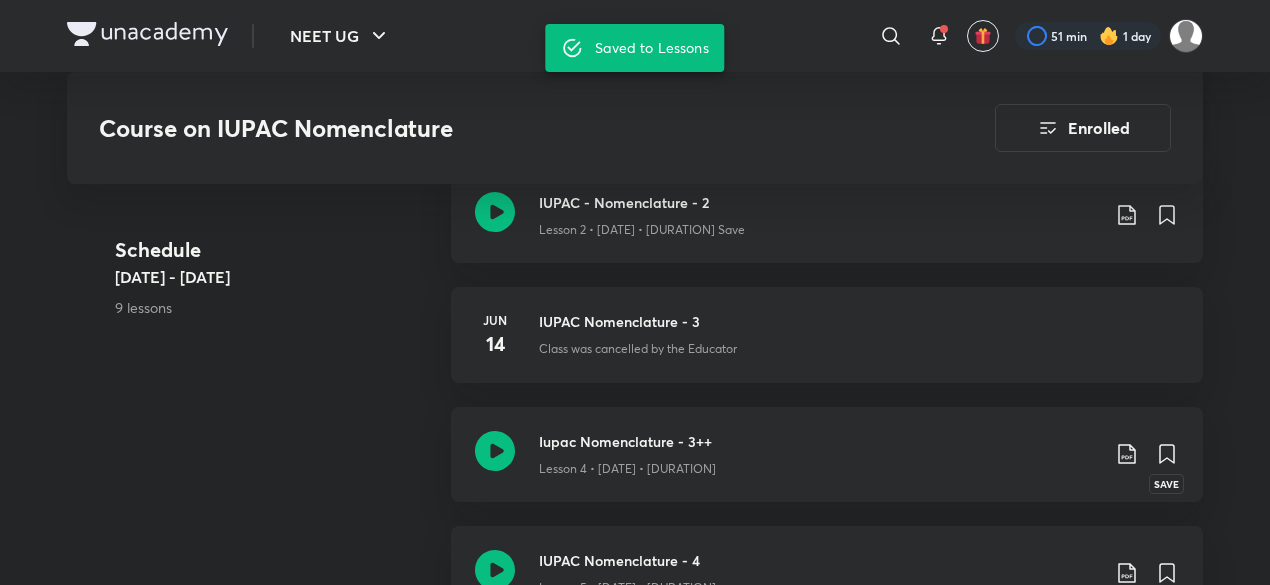 scroll, scrollTop: 1372, scrollLeft: 0, axis: vertical 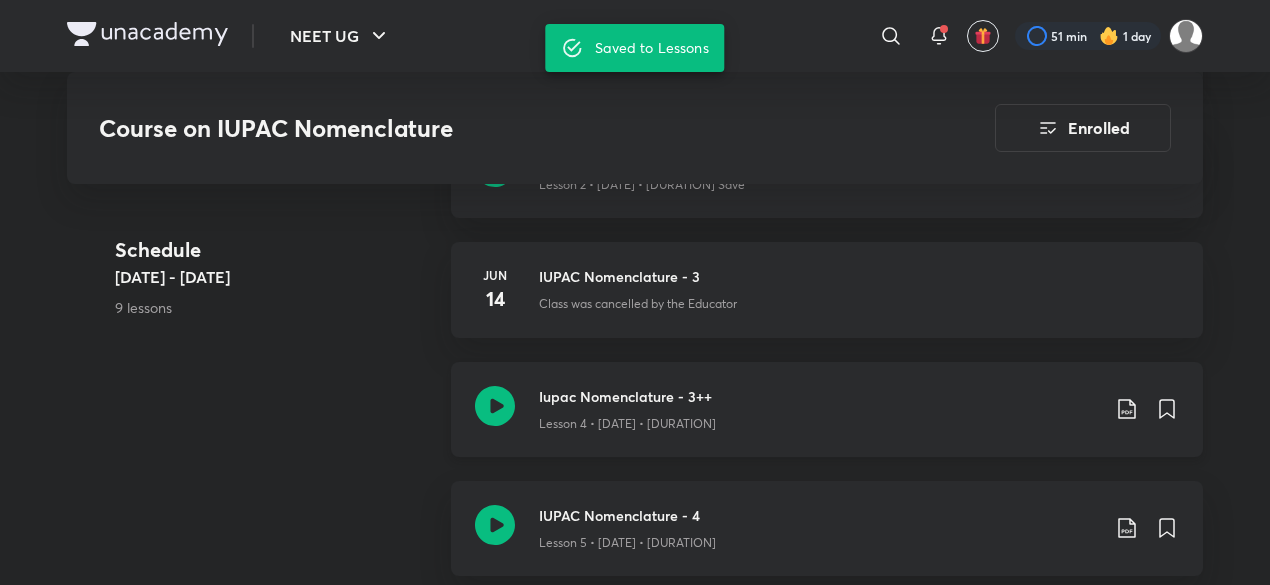 click 